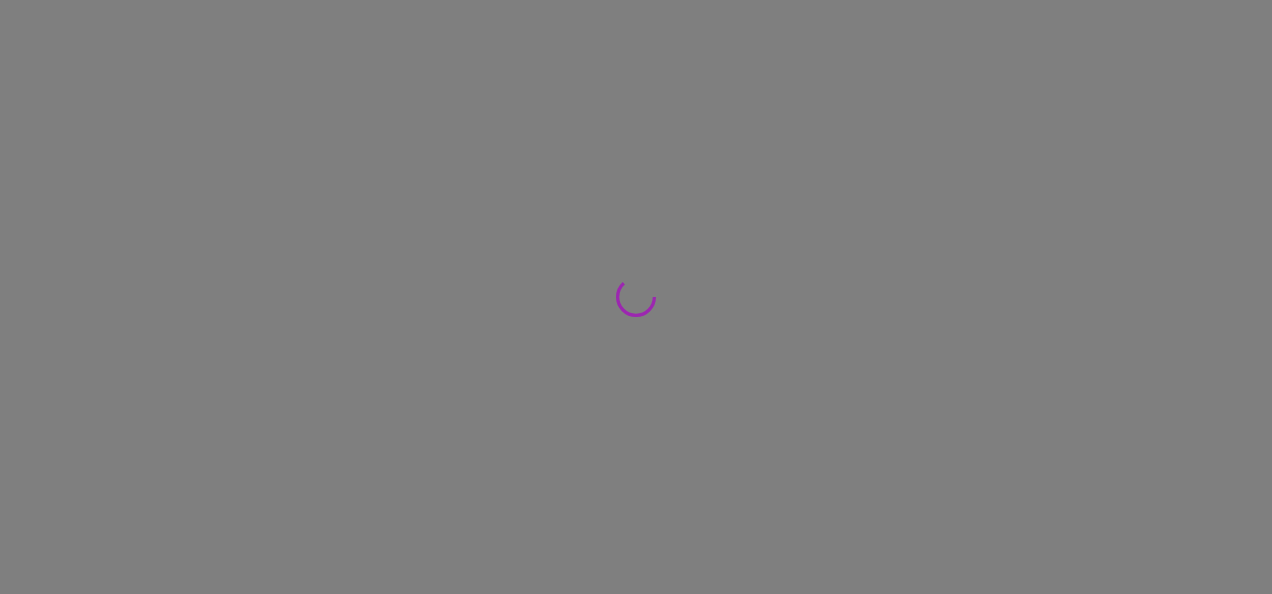 scroll, scrollTop: 0, scrollLeft: 0, axis: both 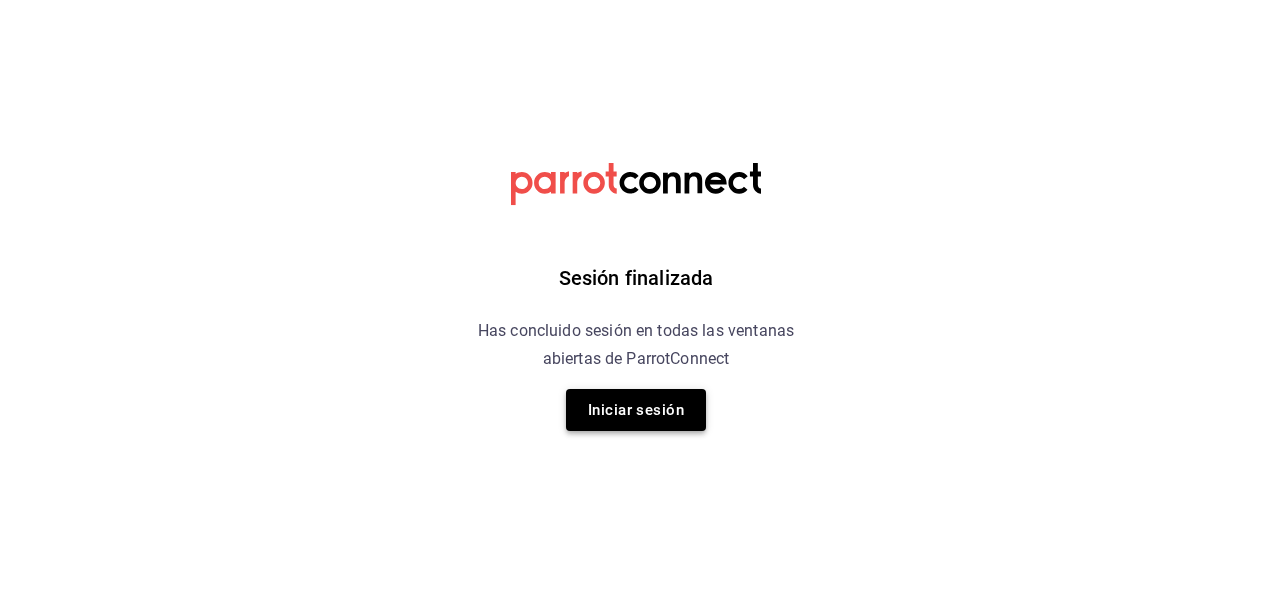 click on "Iniciar sesión" at bounding box center [636, 410] 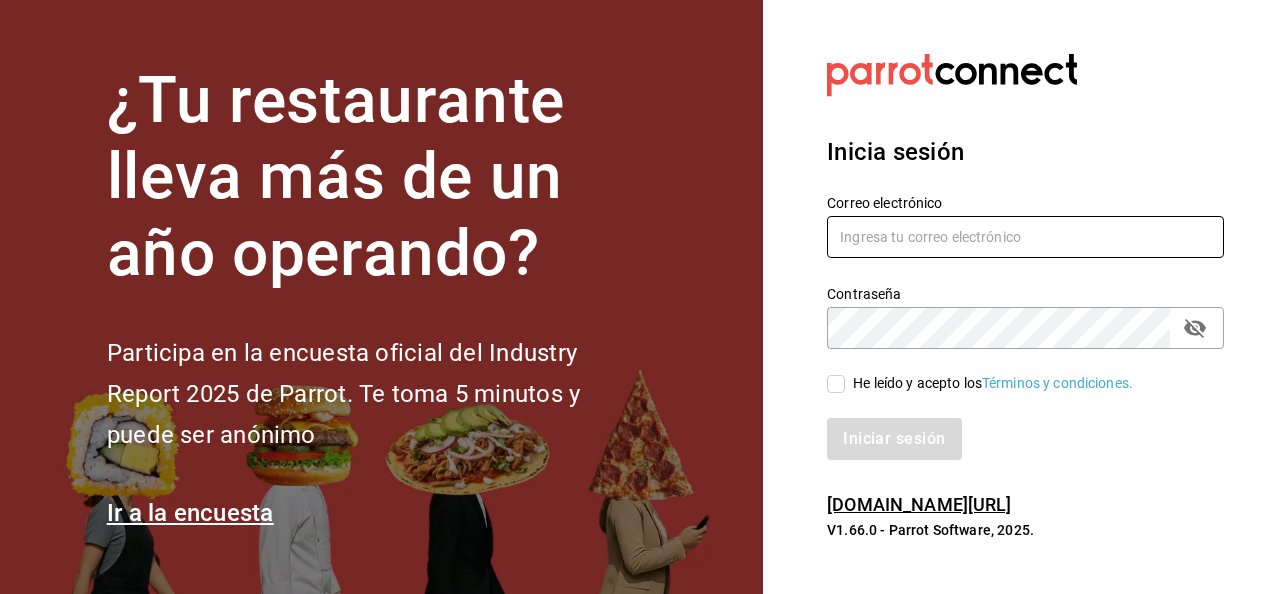 type on "[EMAIL_ADDRESS][PERSON_NAME][DOMAIN_NAME]" 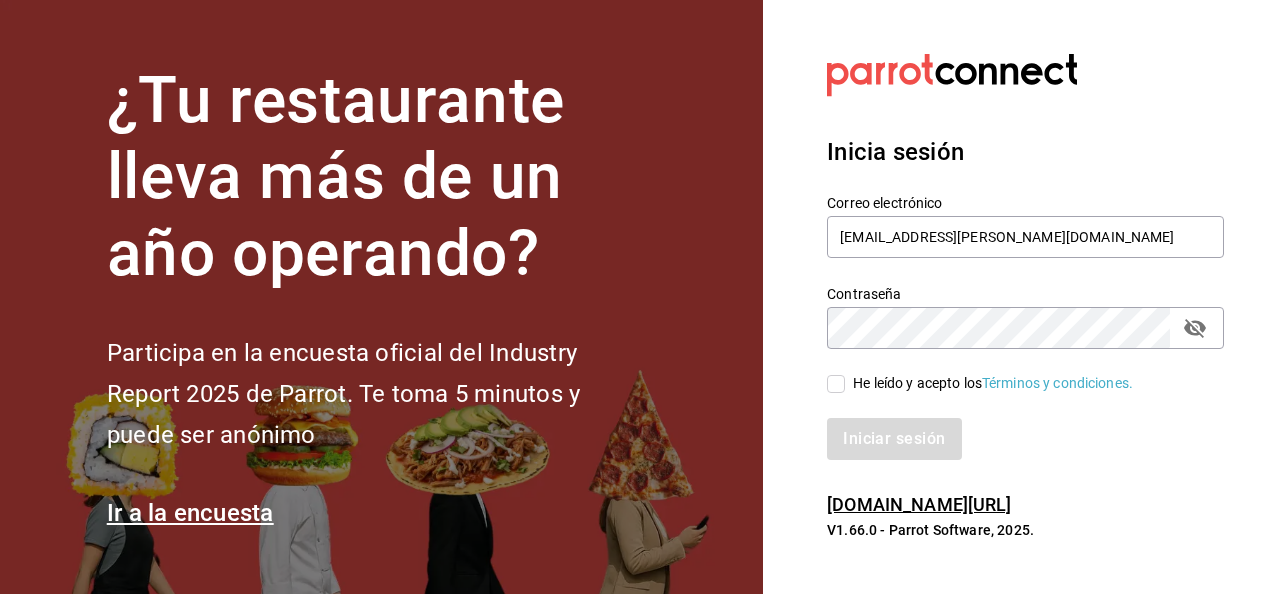 click on "He leído y acepto los  Términos y condiciones." at bounding box center [836, 384] 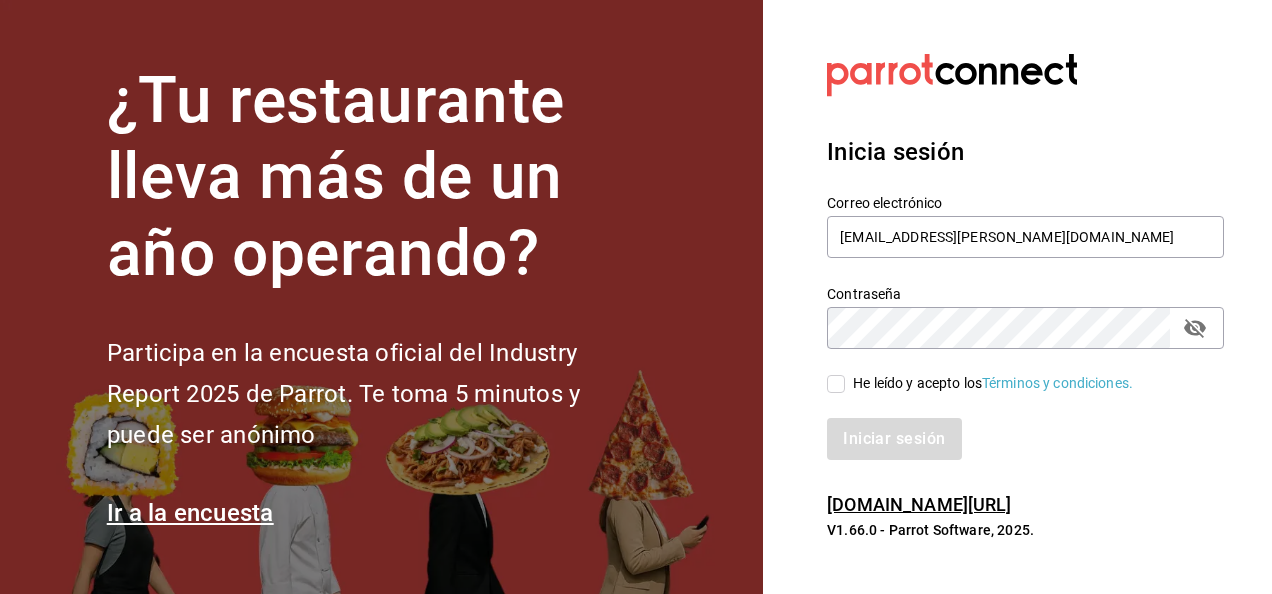 checkbox on "true" 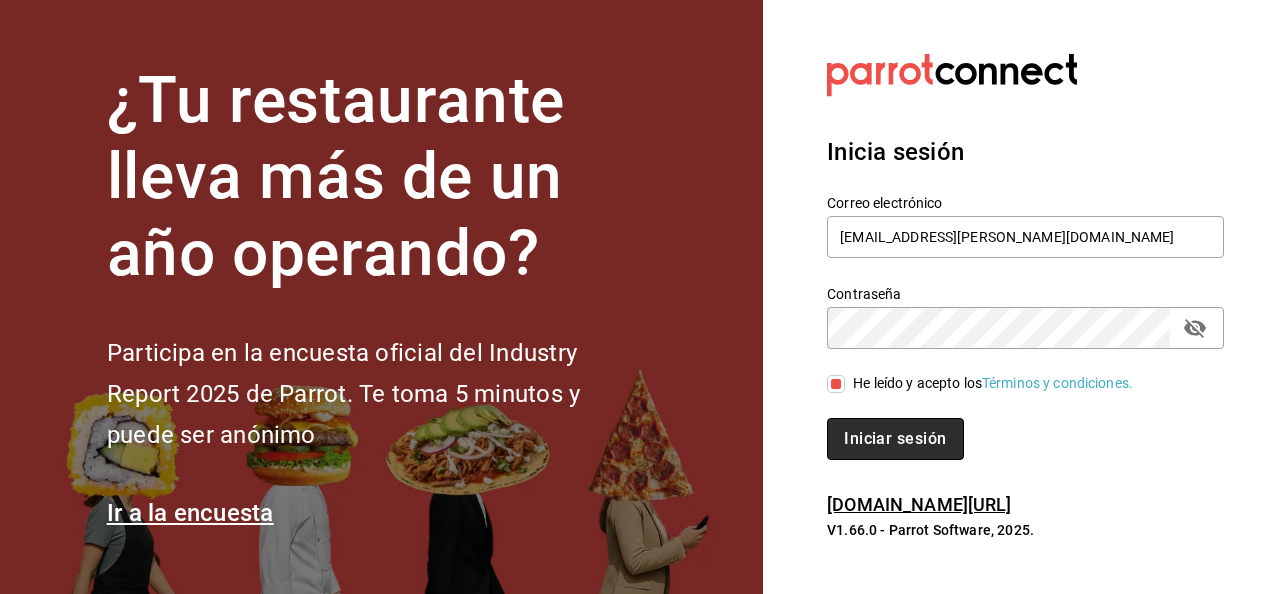click on "Iniciar sesión" at bounding box center (895, 439) 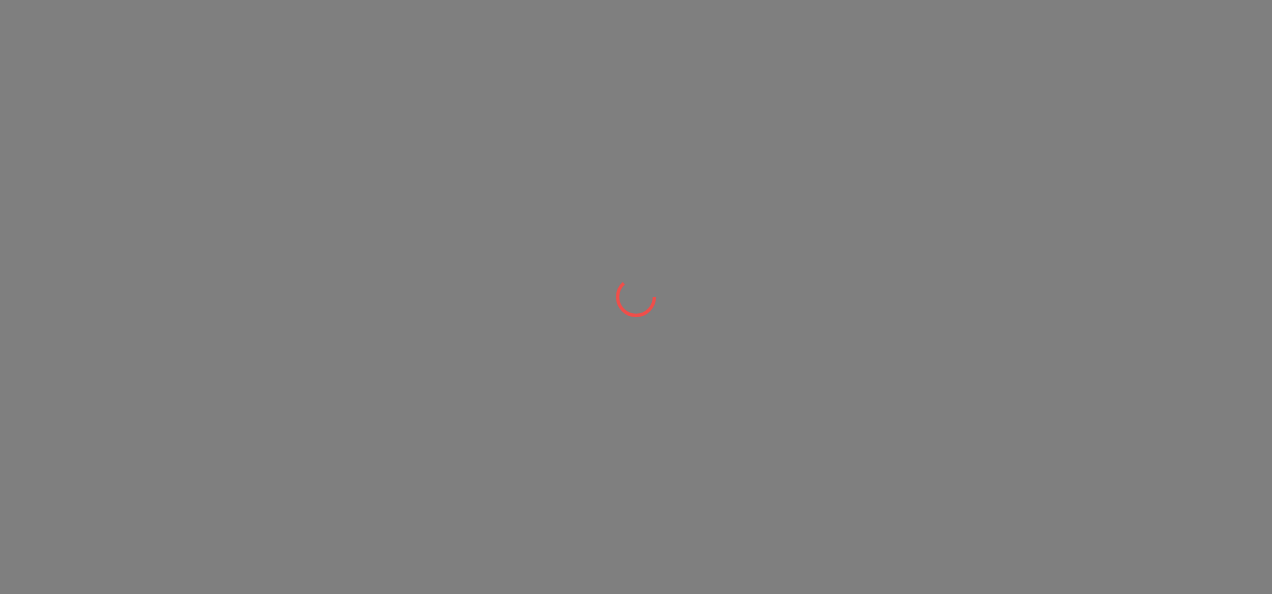 scroll, scrollTop: 0, scrollLeft: 0, axis: both 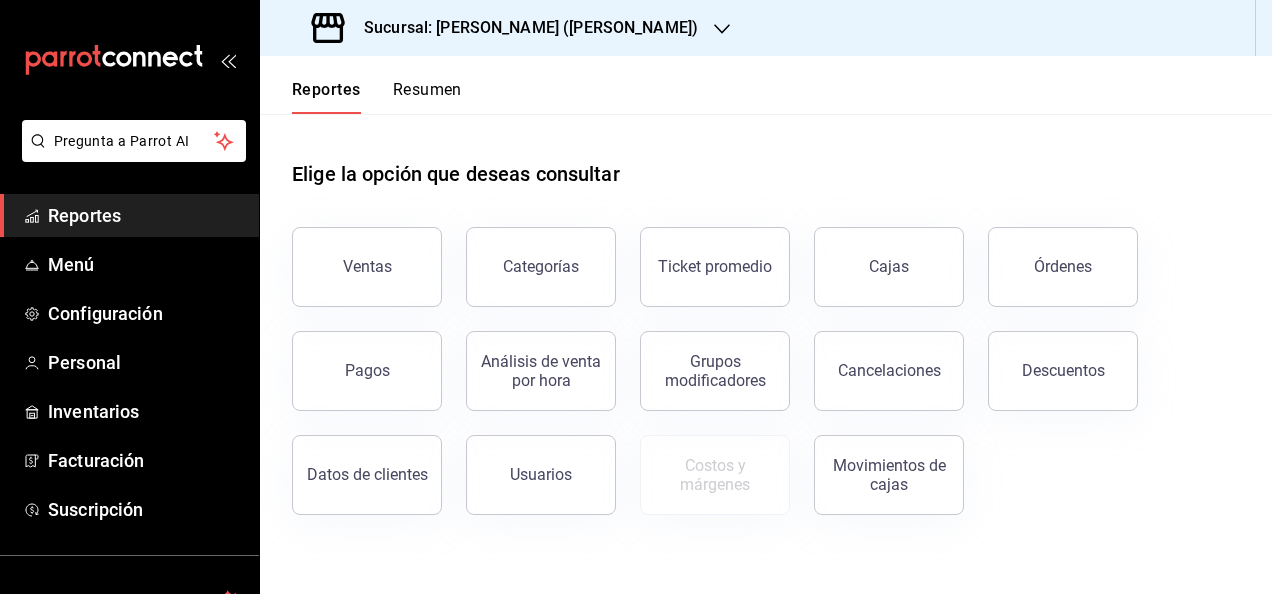 click on "Sucursal: [PERSON_NAME] ([PERSON_NAME])" at bounding box center [523, 28] 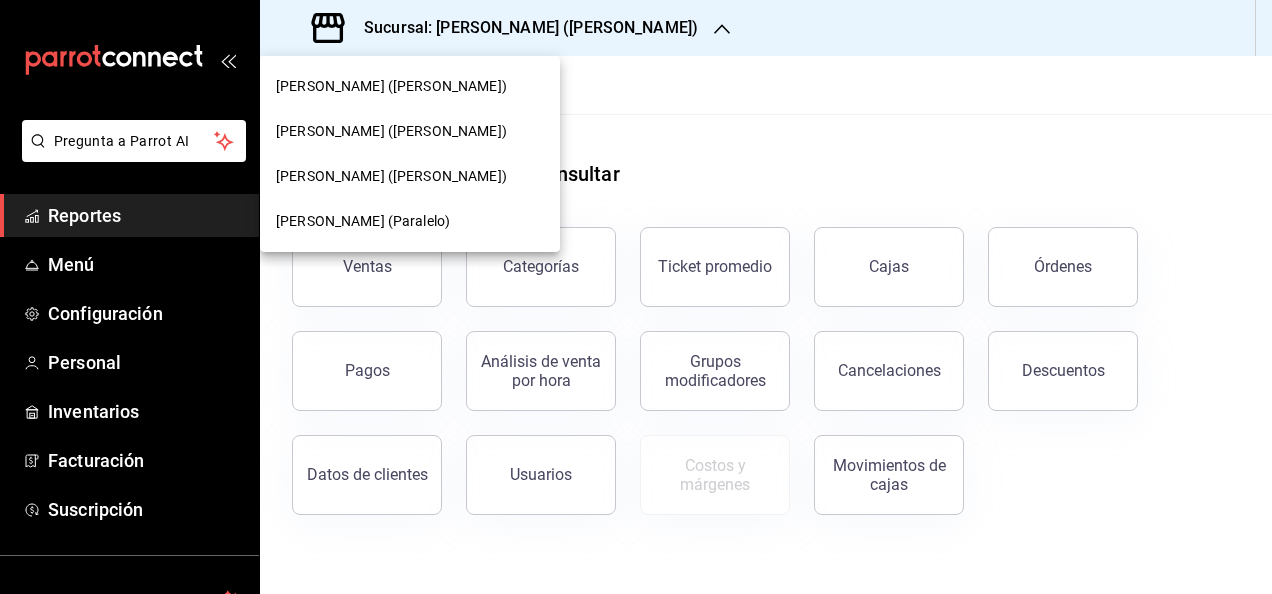 click at bounding box center [636, 297] 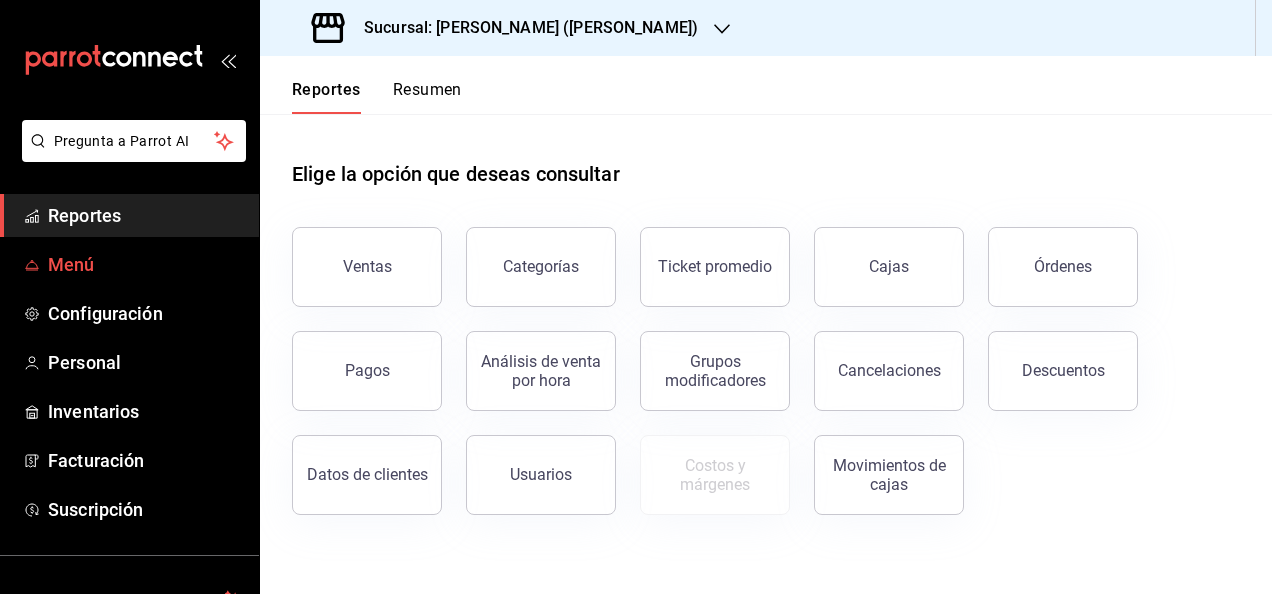 click on "Menú" at bounding box center (145, 264) 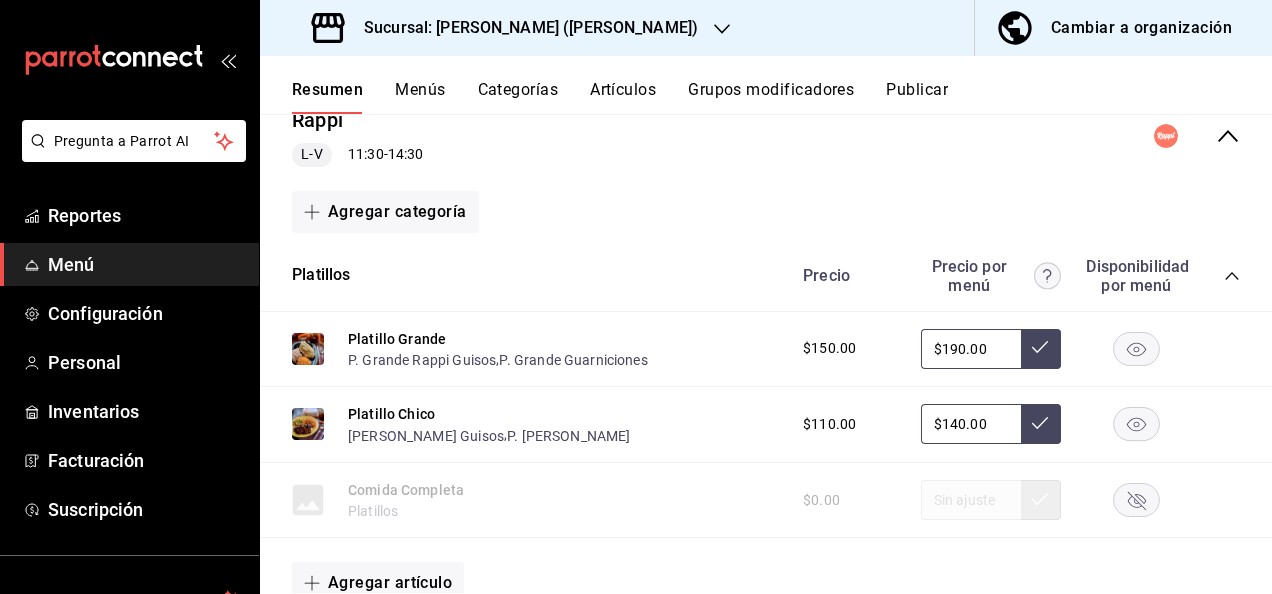 scroll, scrollTop: 280, scrollLeft: 0, axis: vertical 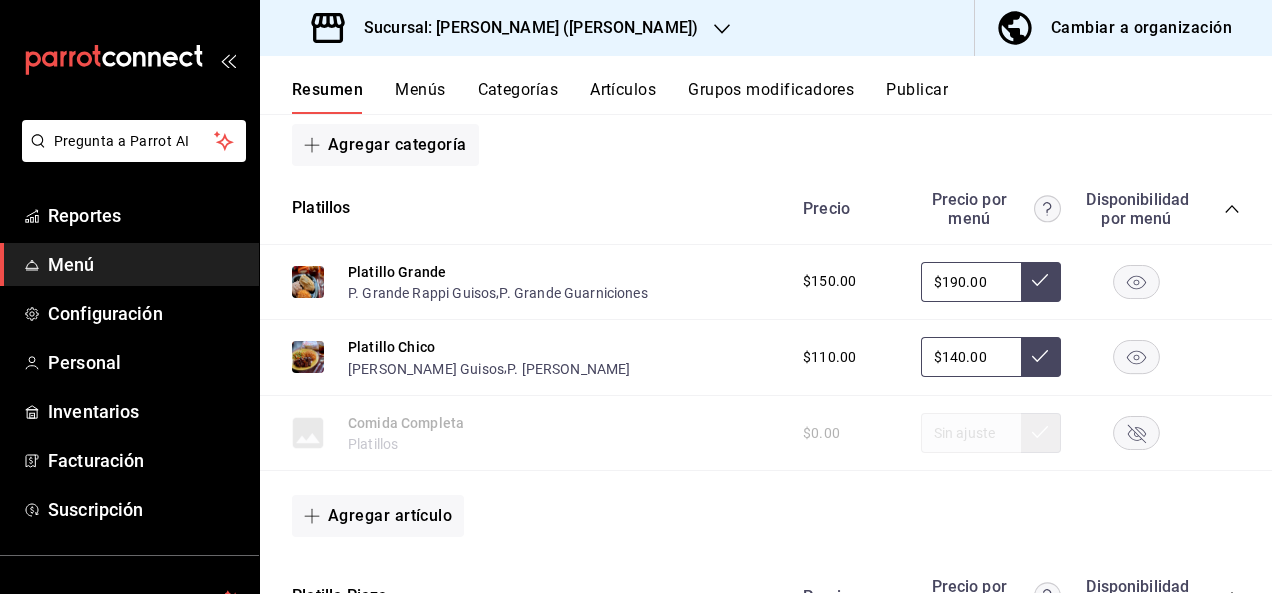click 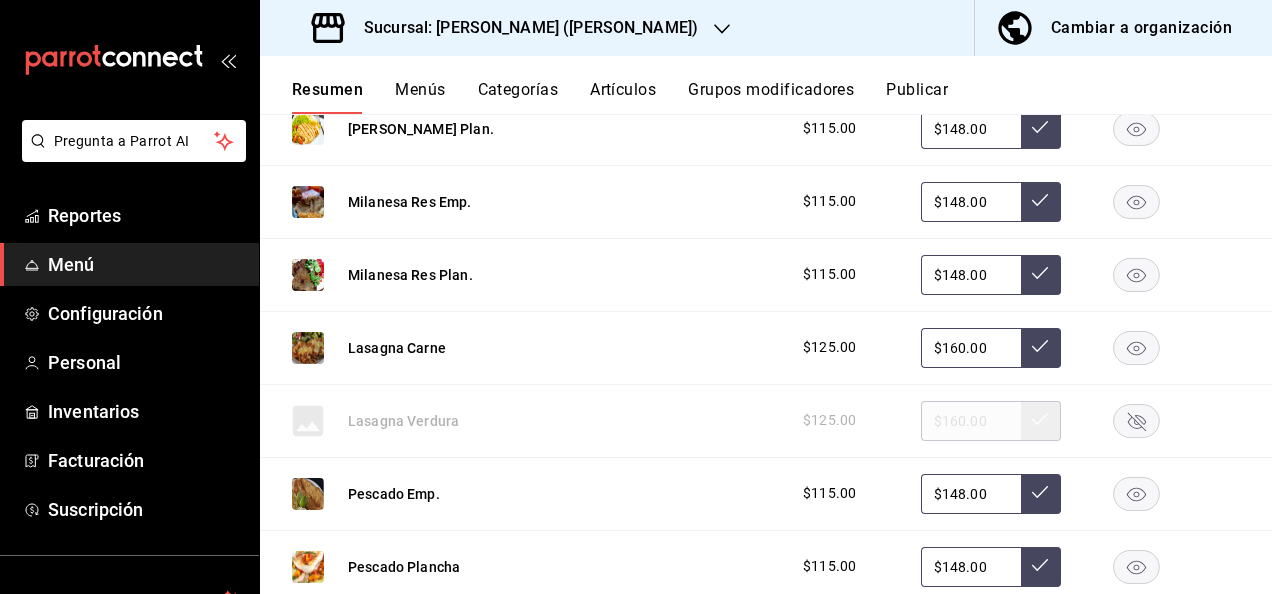 scroll, scrollTop: 1106, scrollLeft: 0, axis: vertical 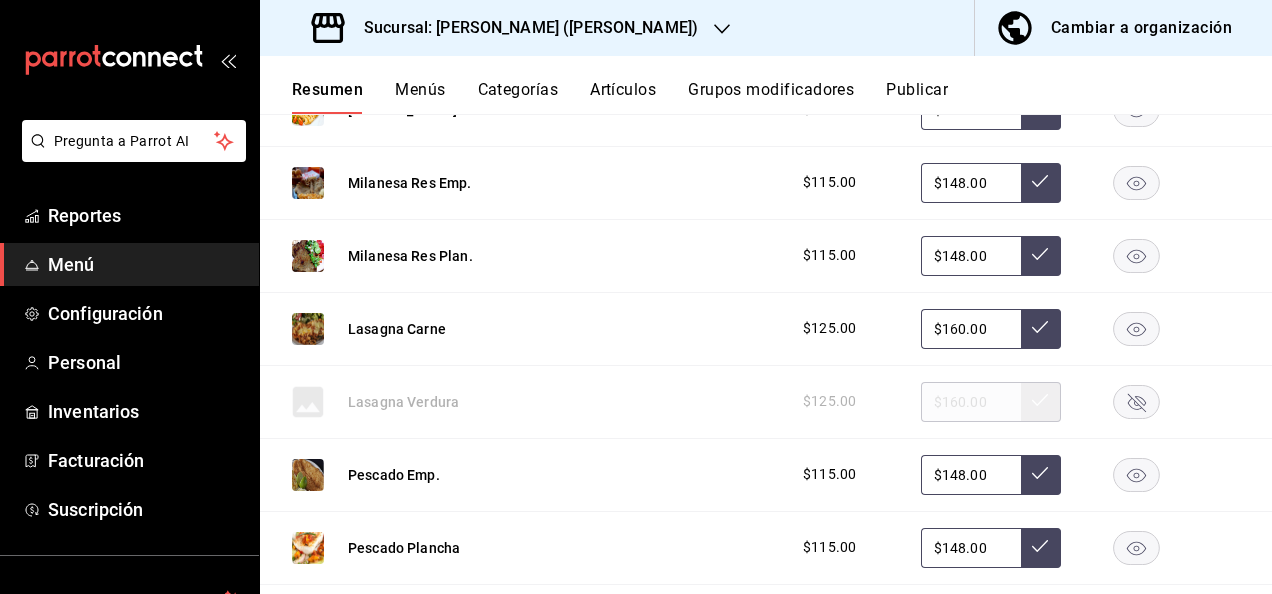 click at bounding box center [1041, 329] 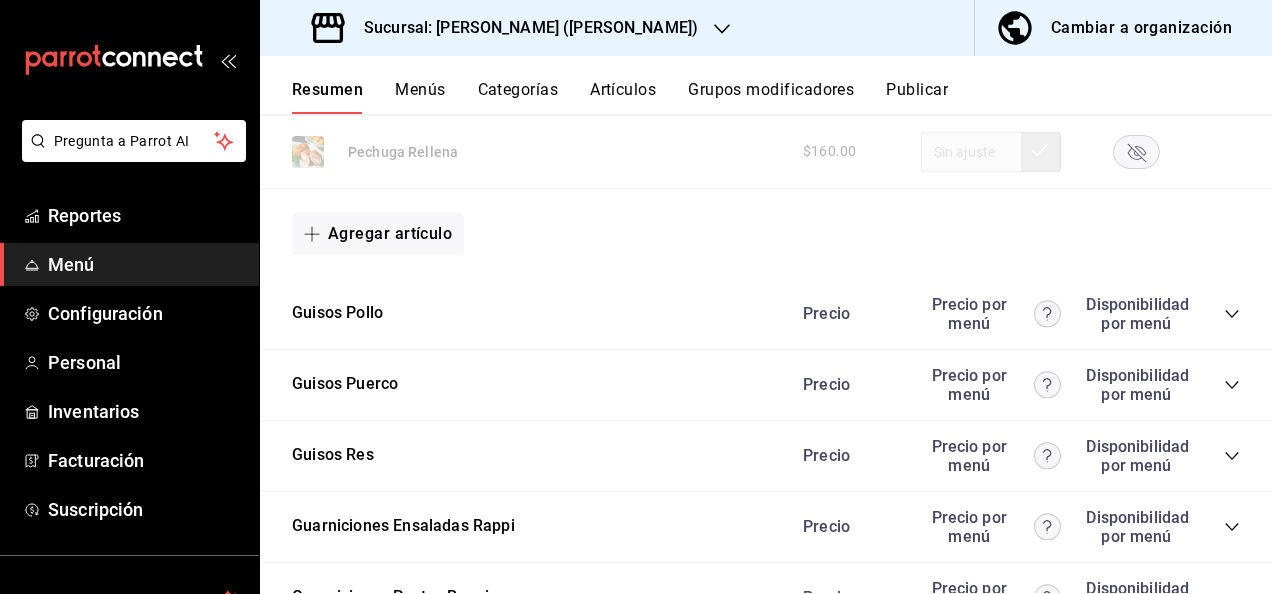scroll, scrollTop: 1960, scrollLeft: 0, axis: vertical 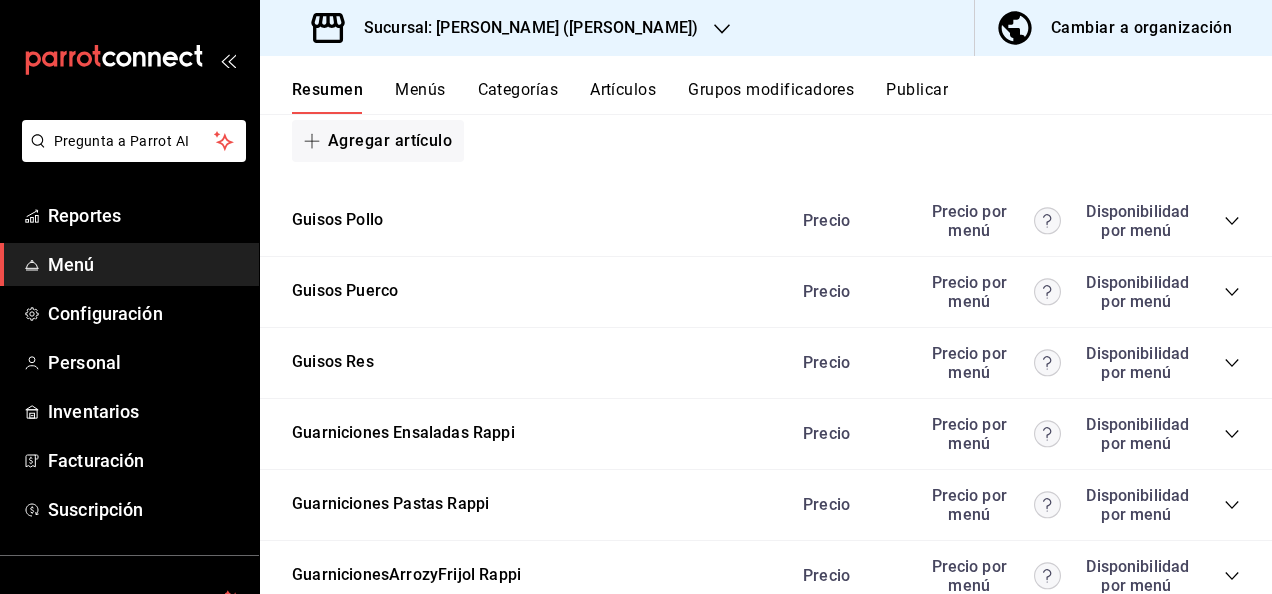 click 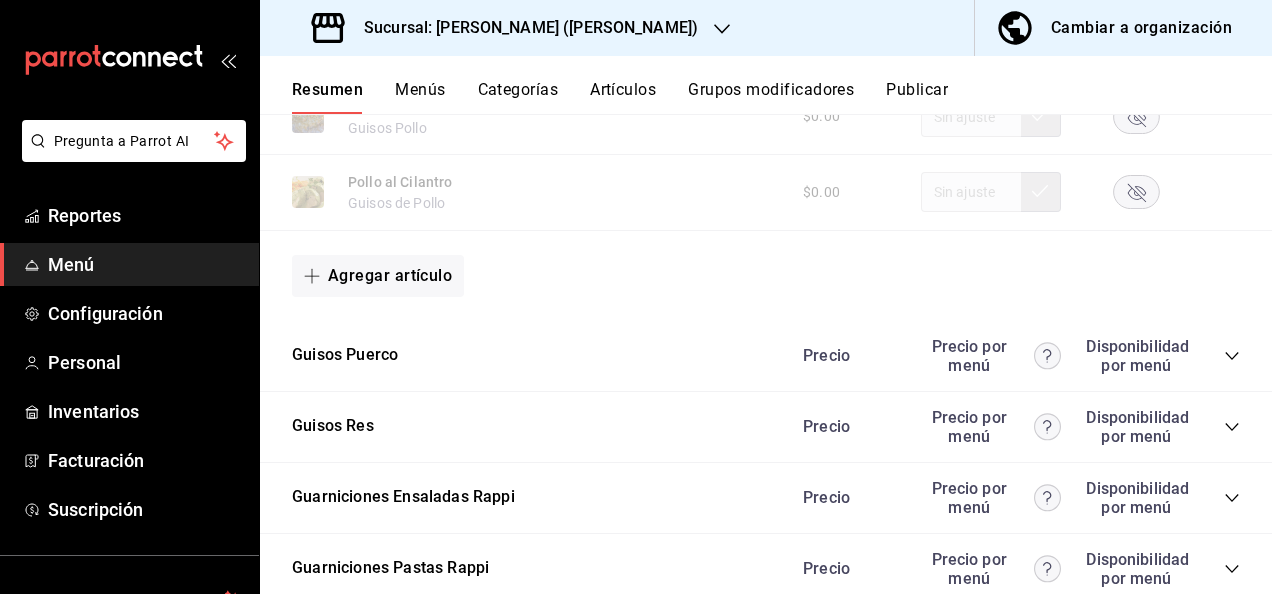 scroll, scrollTop: 3214, scrollLeft: 0, axis: vertical 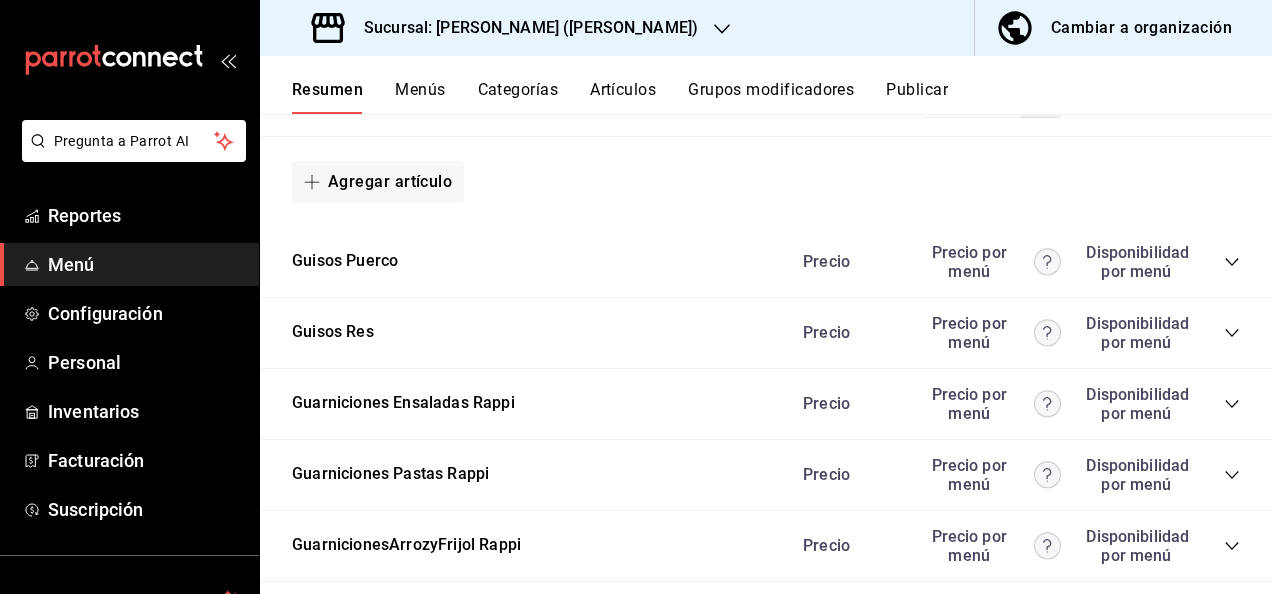 click 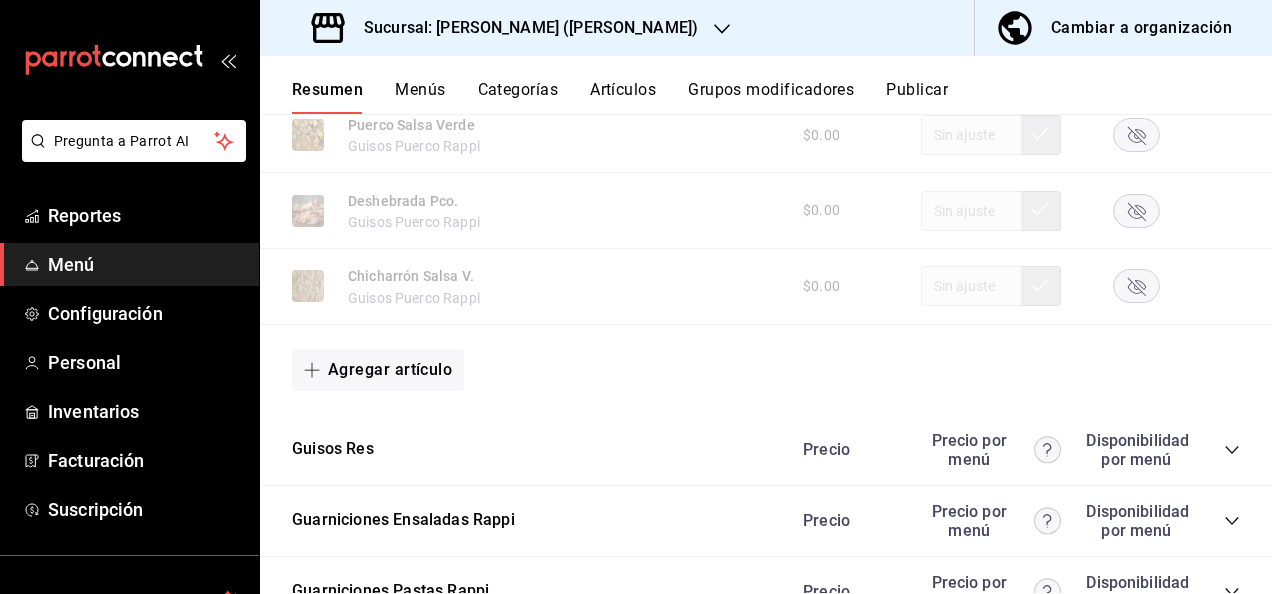 scroll, scrollTop: 4187, scrollLeft: 0, axis: vertical 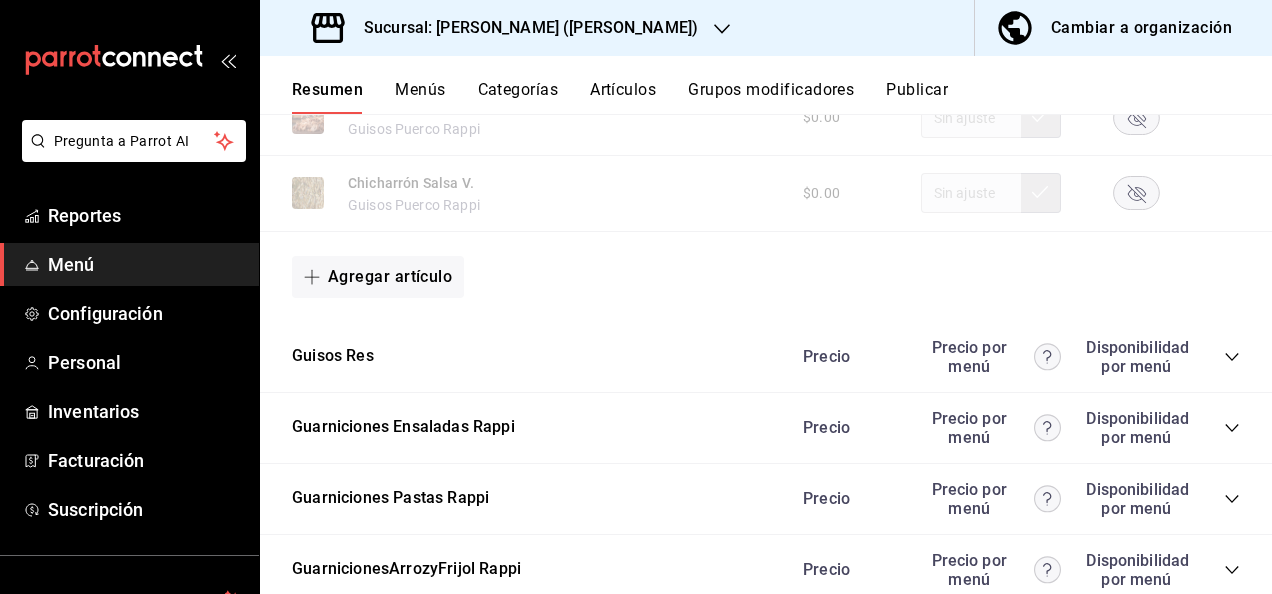 click 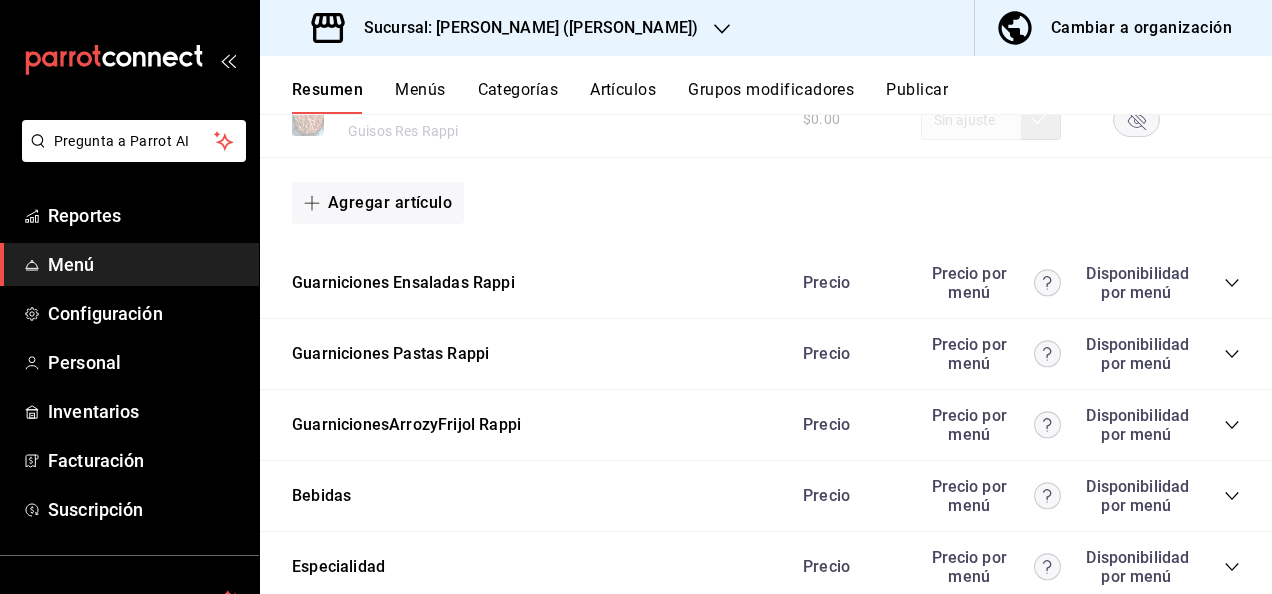 scroll, scrollTop: 5520, scrollLeft: 0, axis: vertical 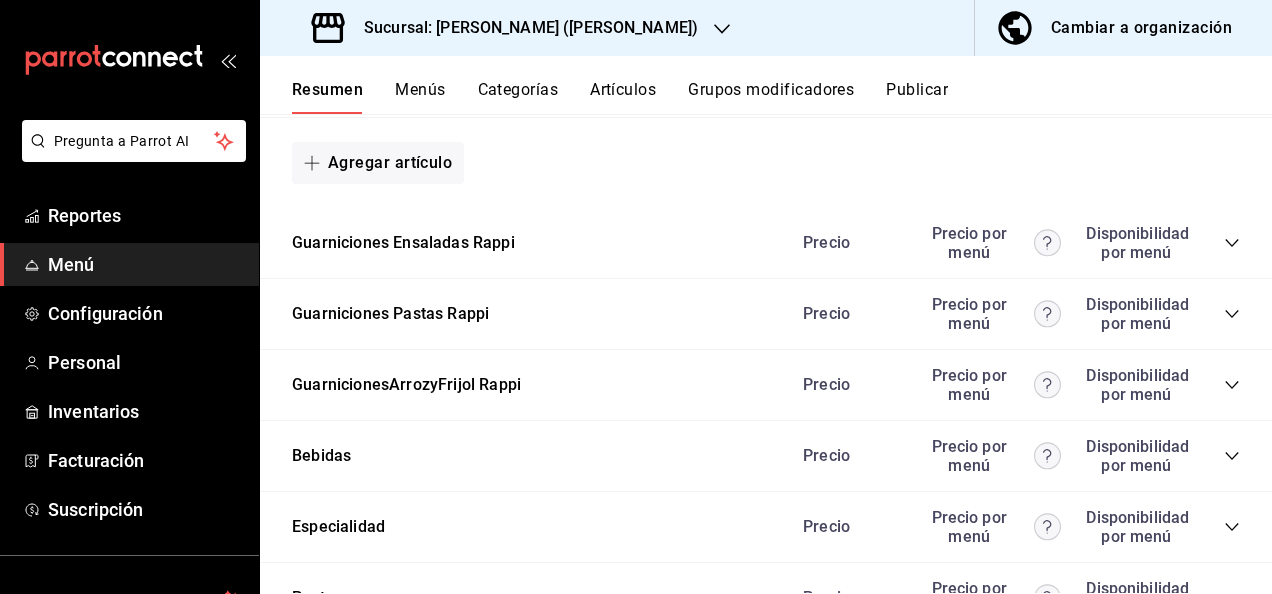 click 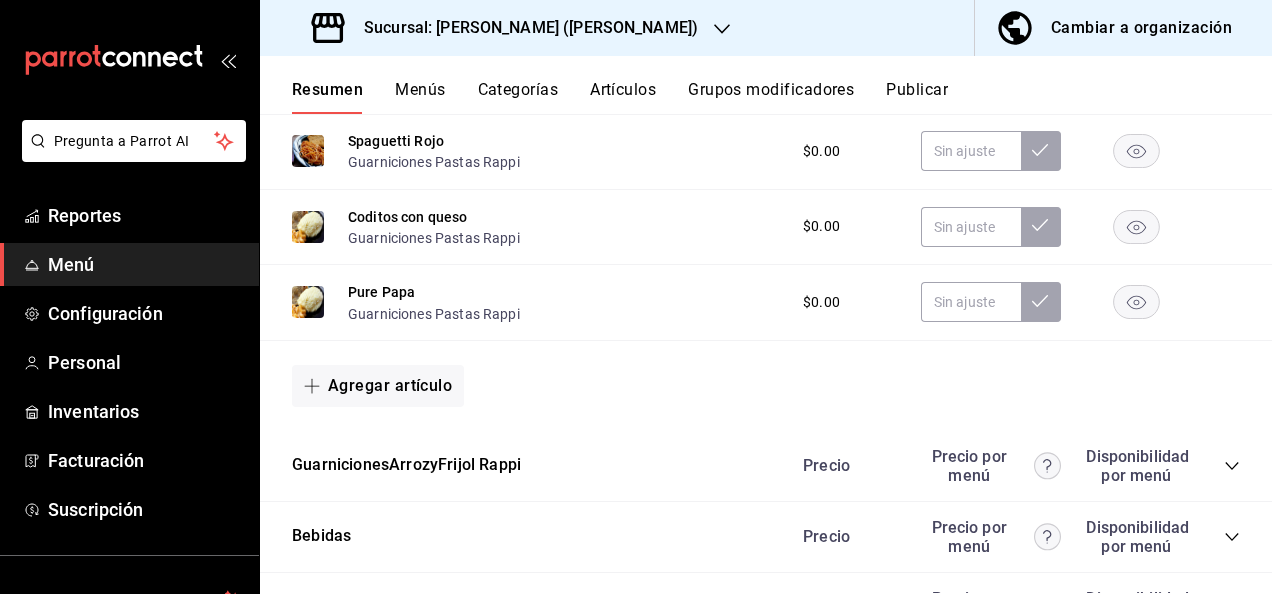 scroll, scrollTop: 6214, scrollLeft: 0, axis: vertical 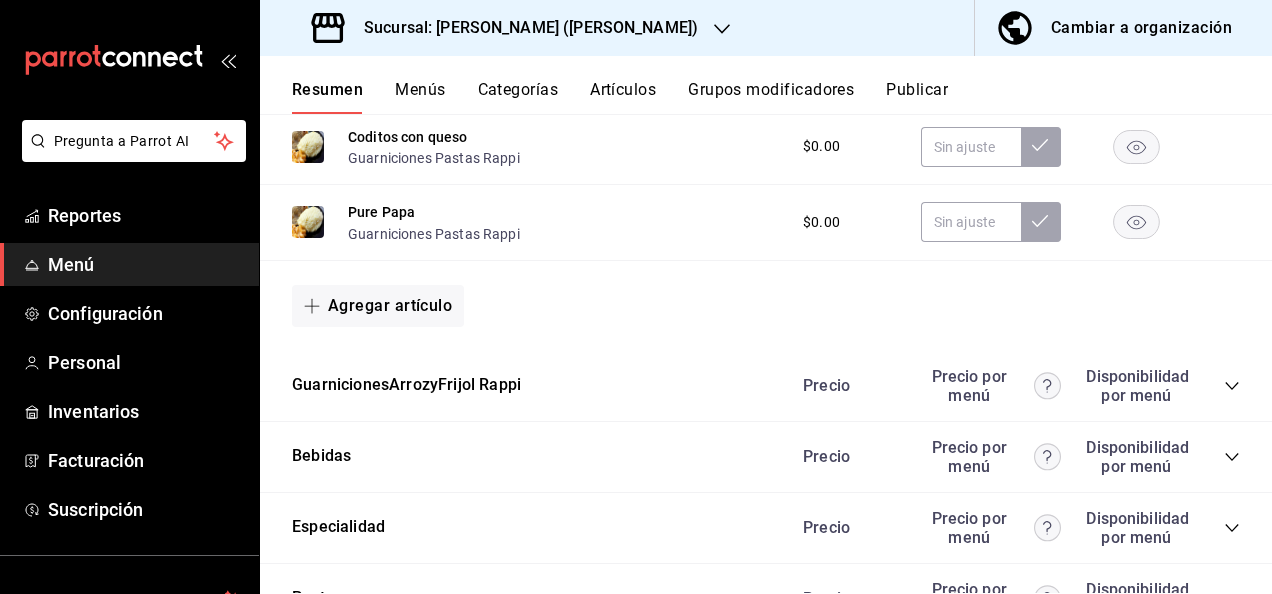 click on "Publicar" at bounding box center (917, 97) 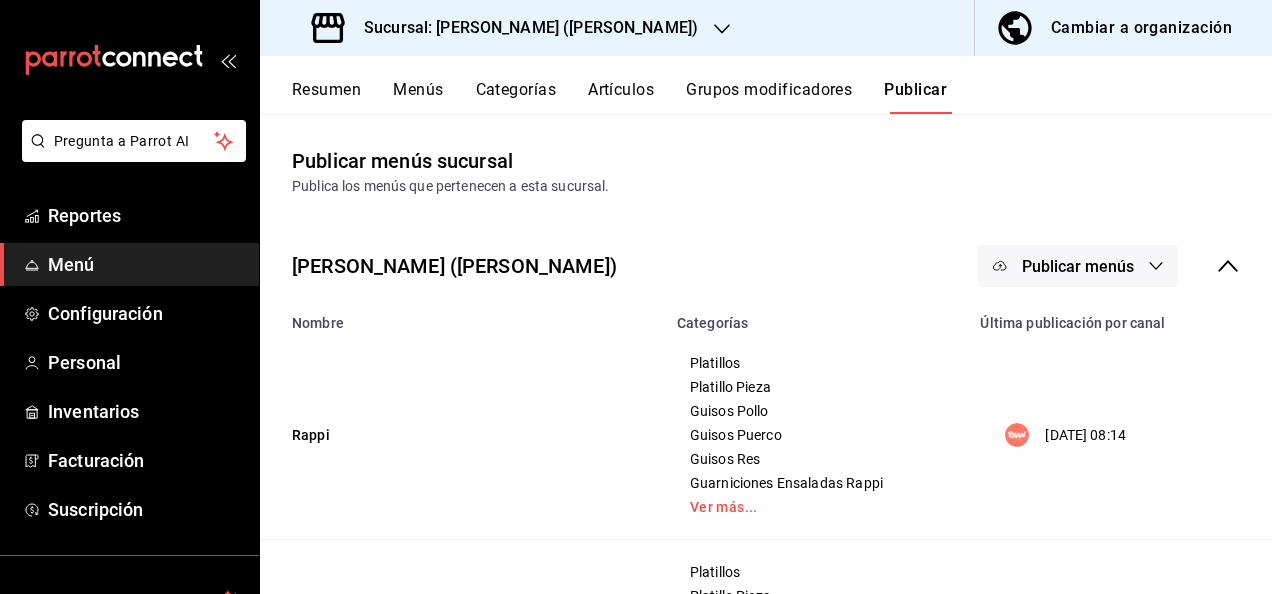 click on "Publicar menús" at bounding box center [1078, 266] 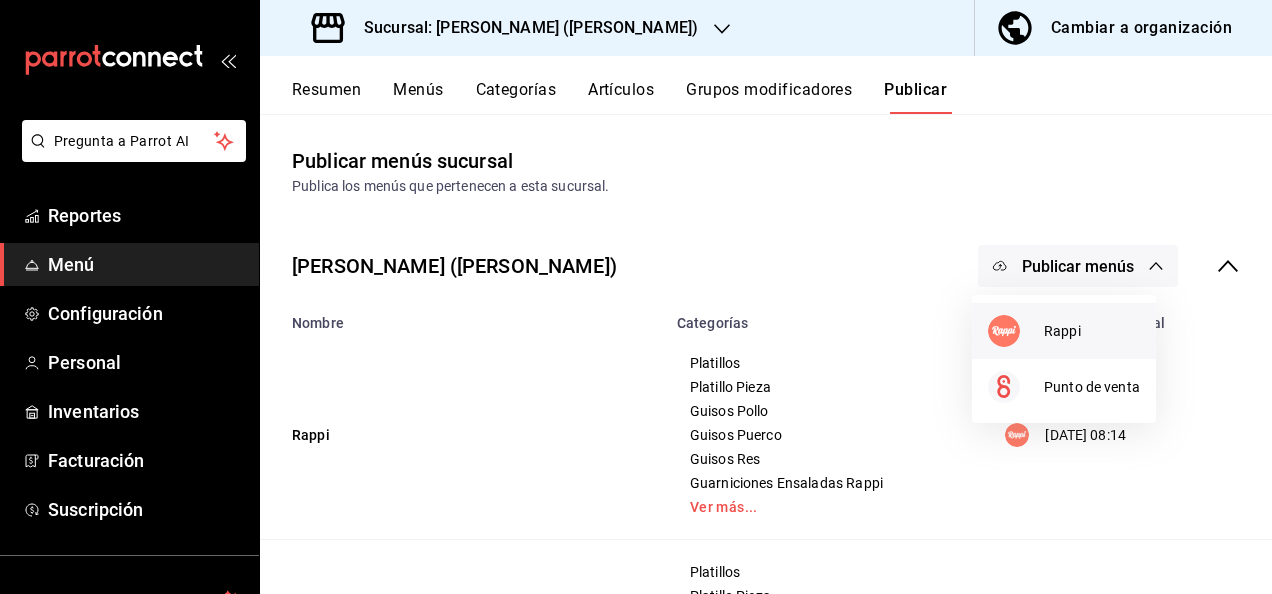click on "Rappi" at bounding box center [1064, 331] 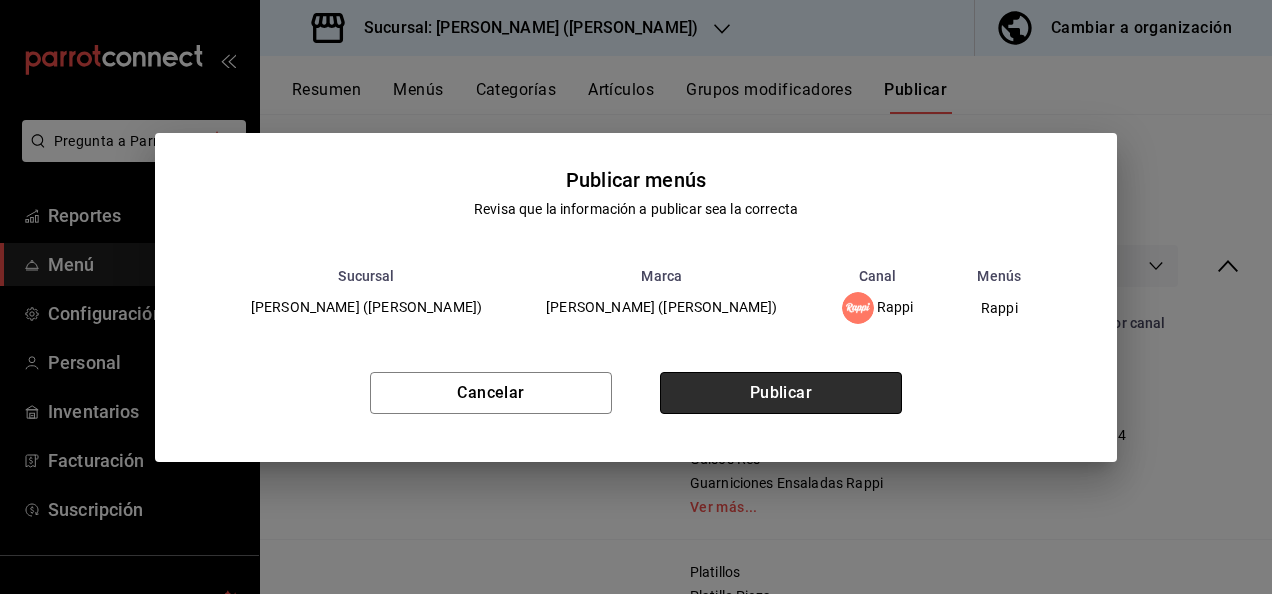 click on "Publicar" at bounding box center (781, 393) 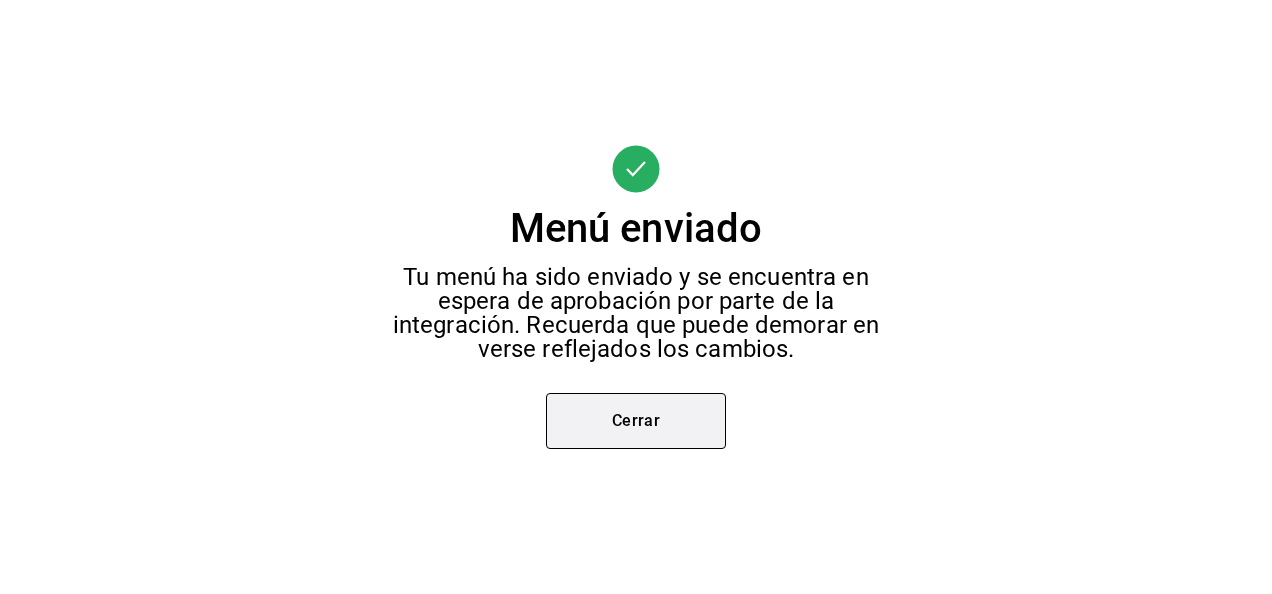 click on "Cerrar" at bounding box center (636, 421) 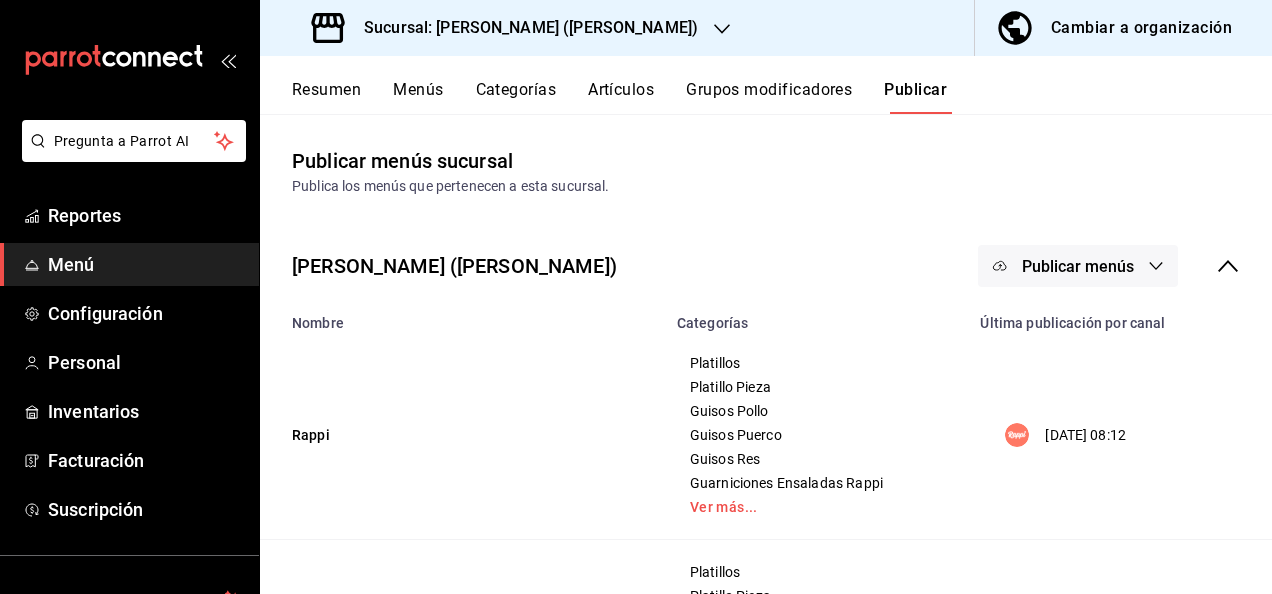 click on "Sucursal: [PERSON_NAME] ([PERSON_NAME])" at bounding box center [523, 28] 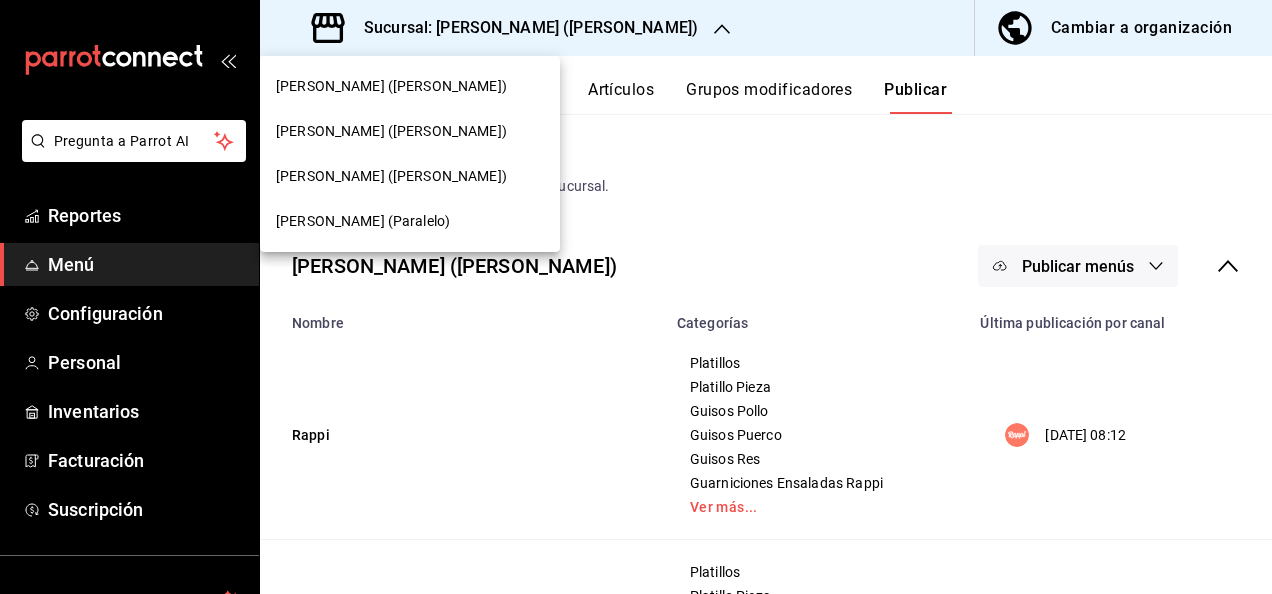 click on "[PERSON_NAME] ([PERSON_NAME])" at bounding box center (391, 131) 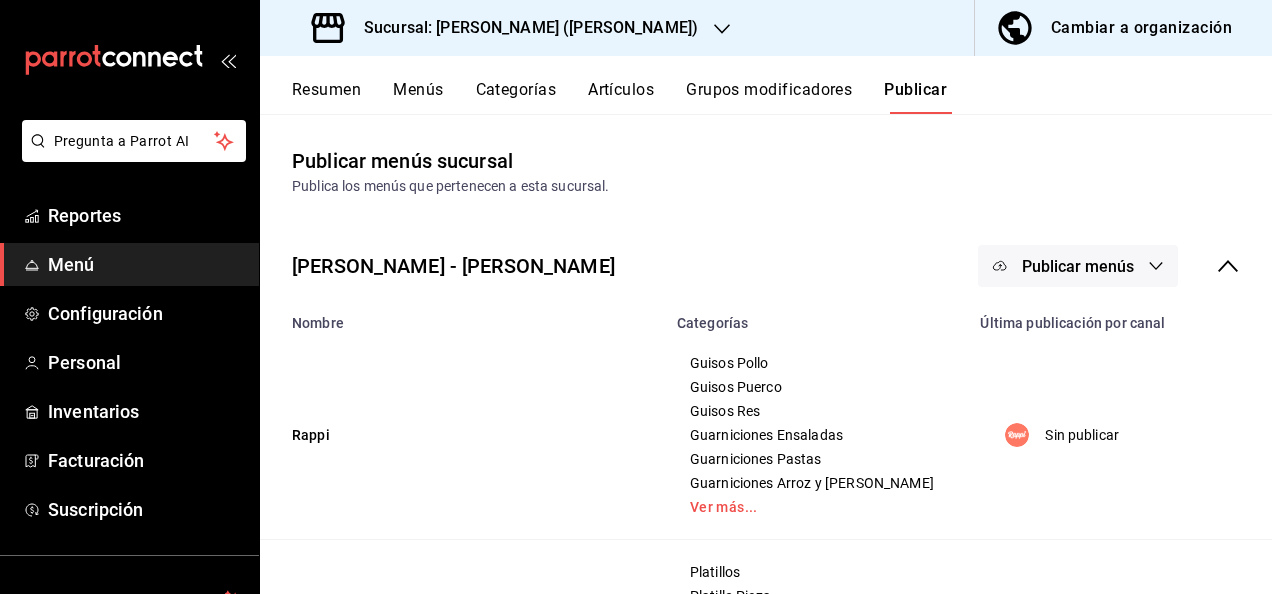 click on "Sucursal: [PERSON_NAME] ([PERSON_NAME])" at bounding box center (523, 28) 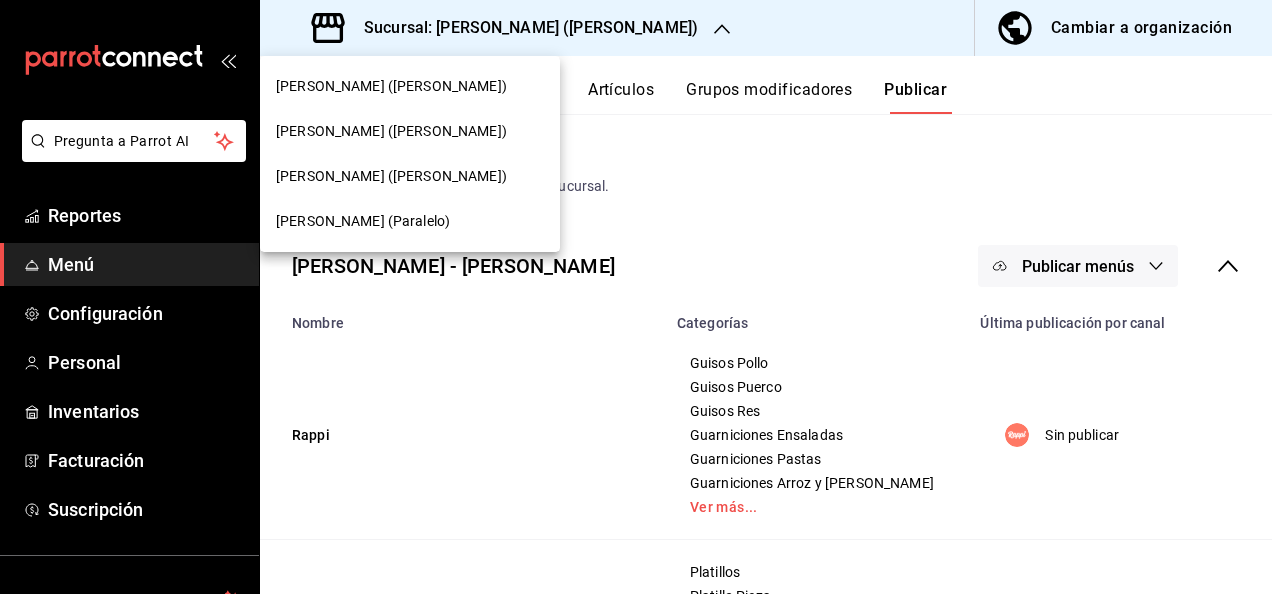click on "[PERSON_NAME] (Paralelo)" at bounding box center [410, 221] 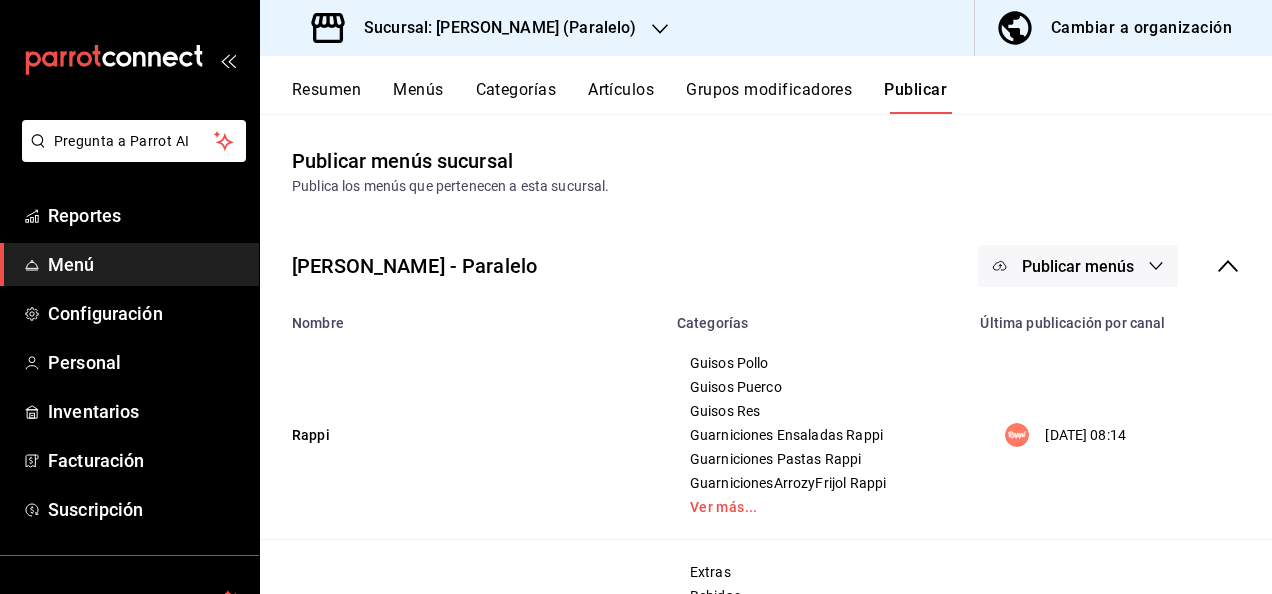 click on "Menú" at bounding box center (145, 264) 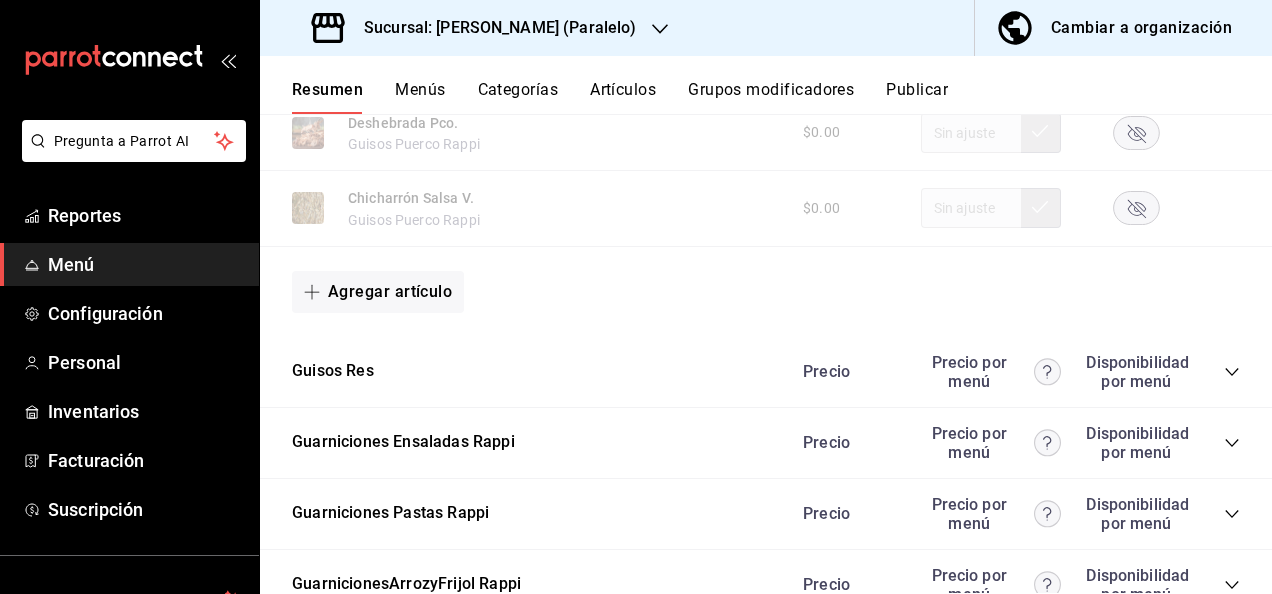 scroll, scrollTop: 2533, scrollLeft: 0, axis: vertical 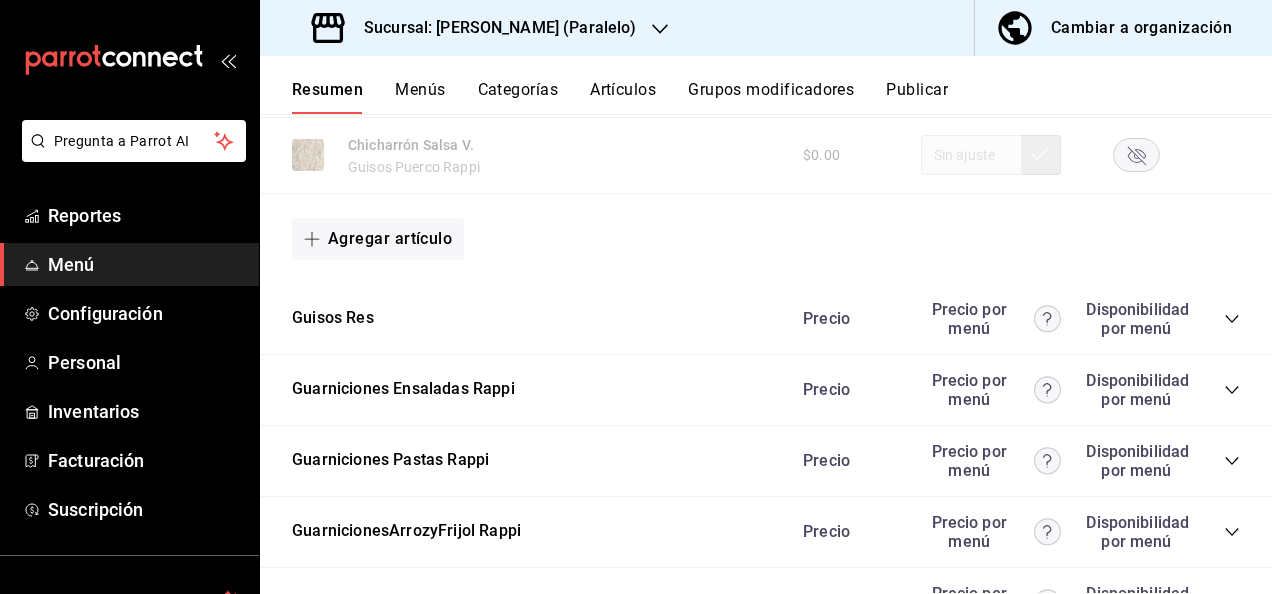 click 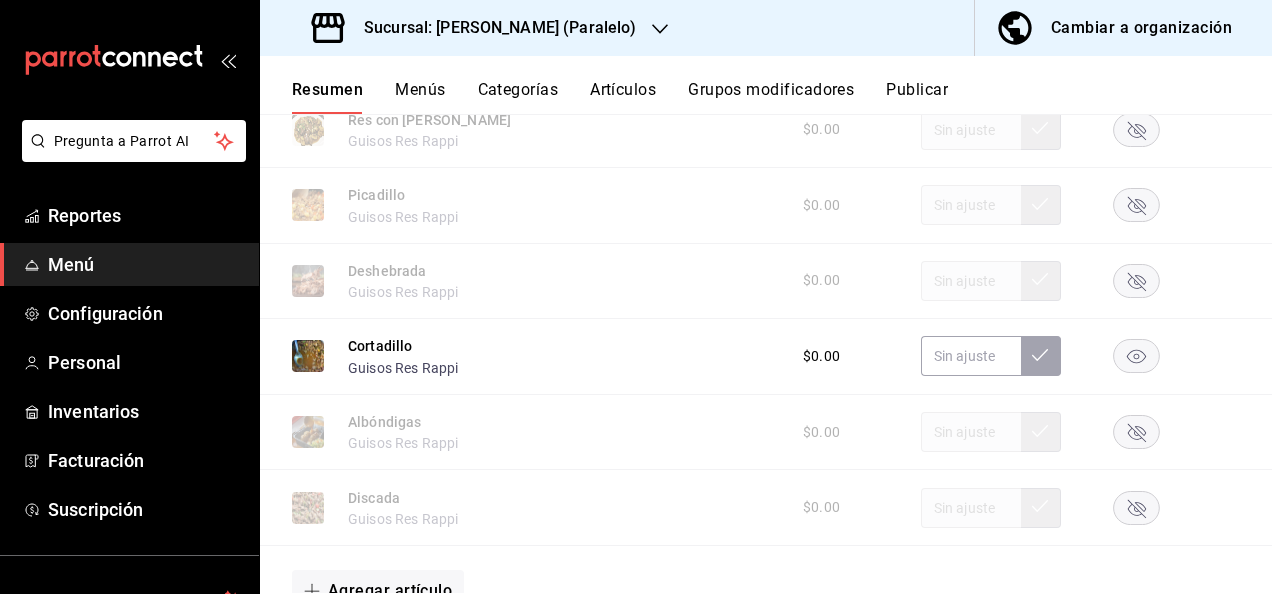 scroll, scrollTop: 3493, scrollLeft: 0, axis: vertical 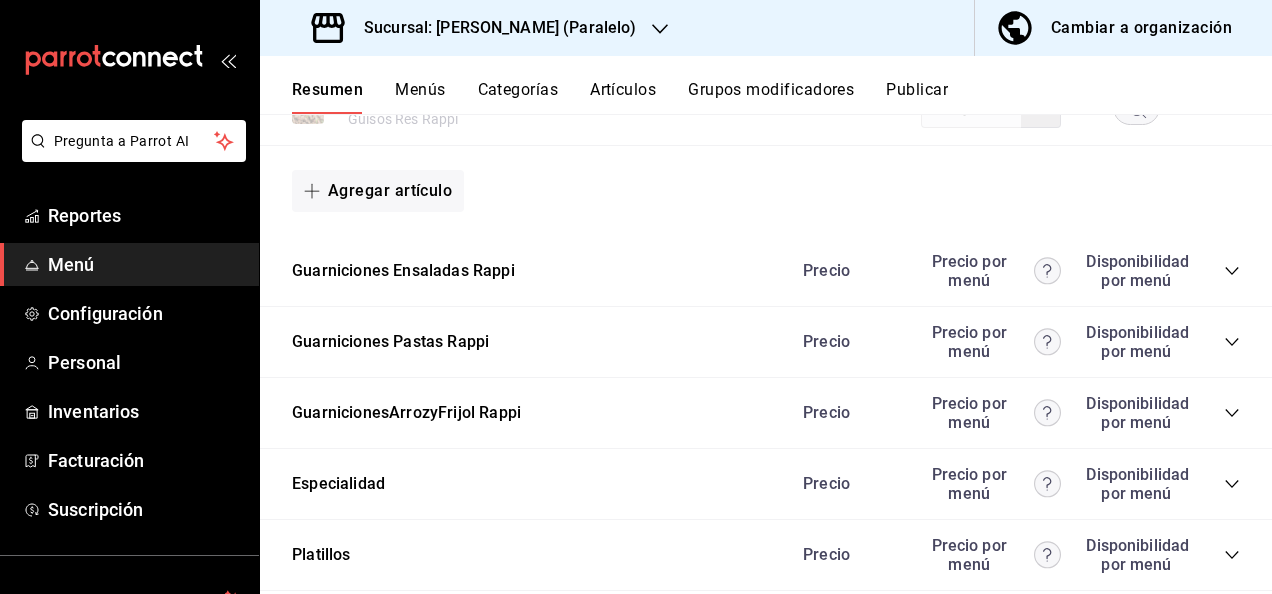 click 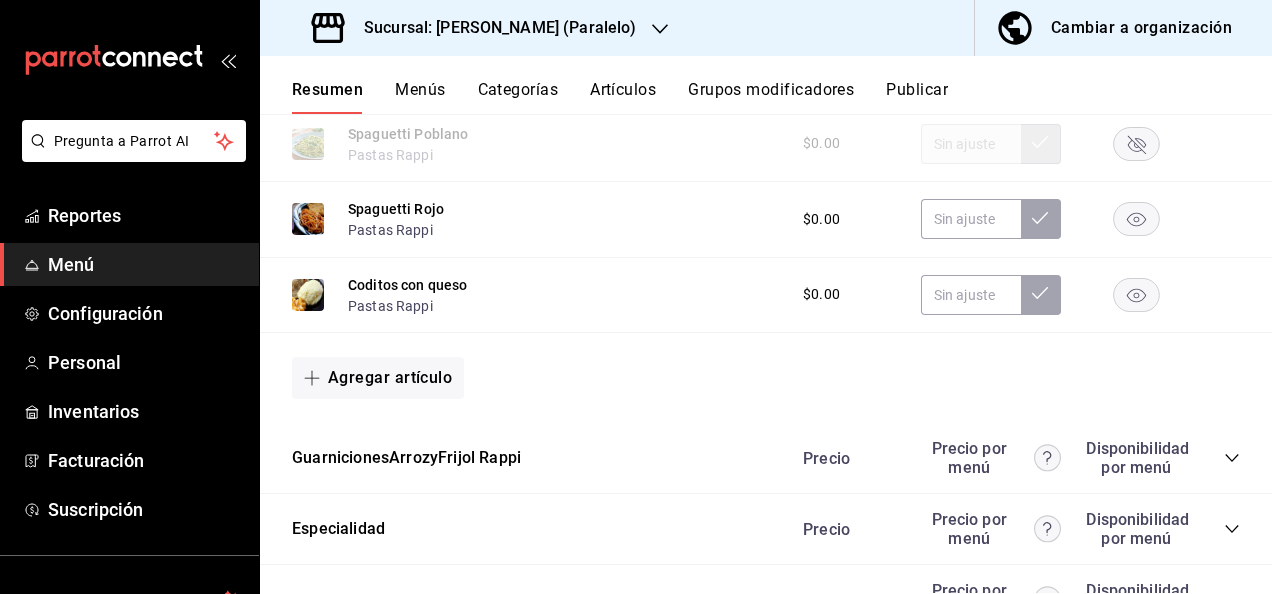 scroll, scrollTop: 4413, scrollLeft: 0, axis: vertical 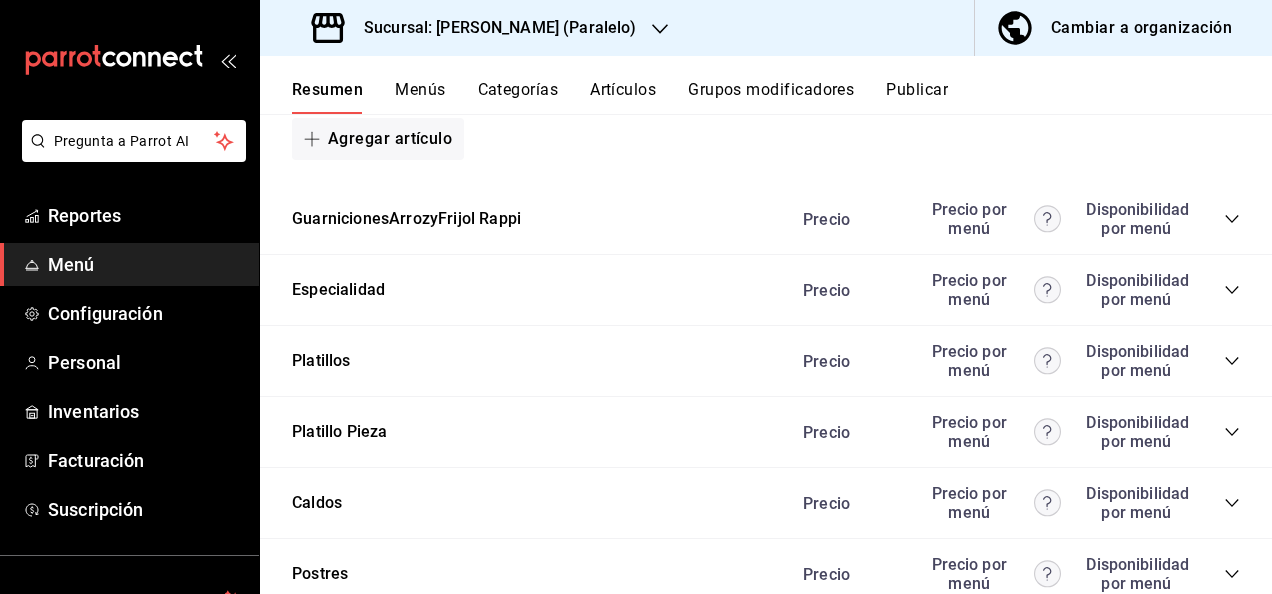click 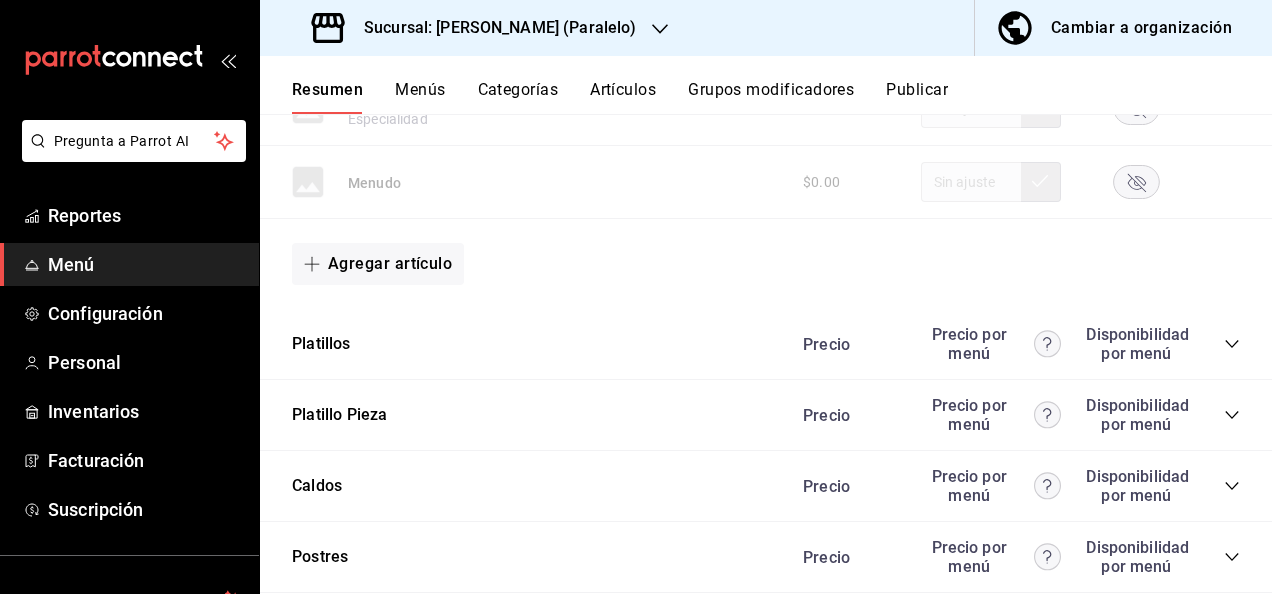 scroll, scrollTop: 5813, scrollLeft: 0, axis: vertical 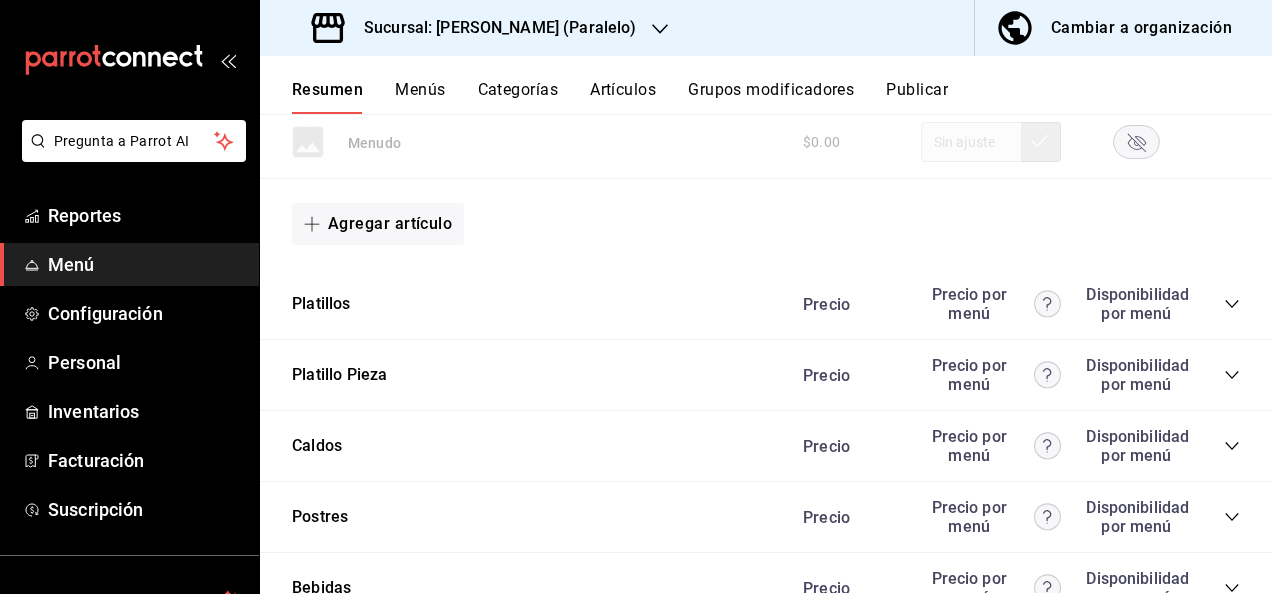 click 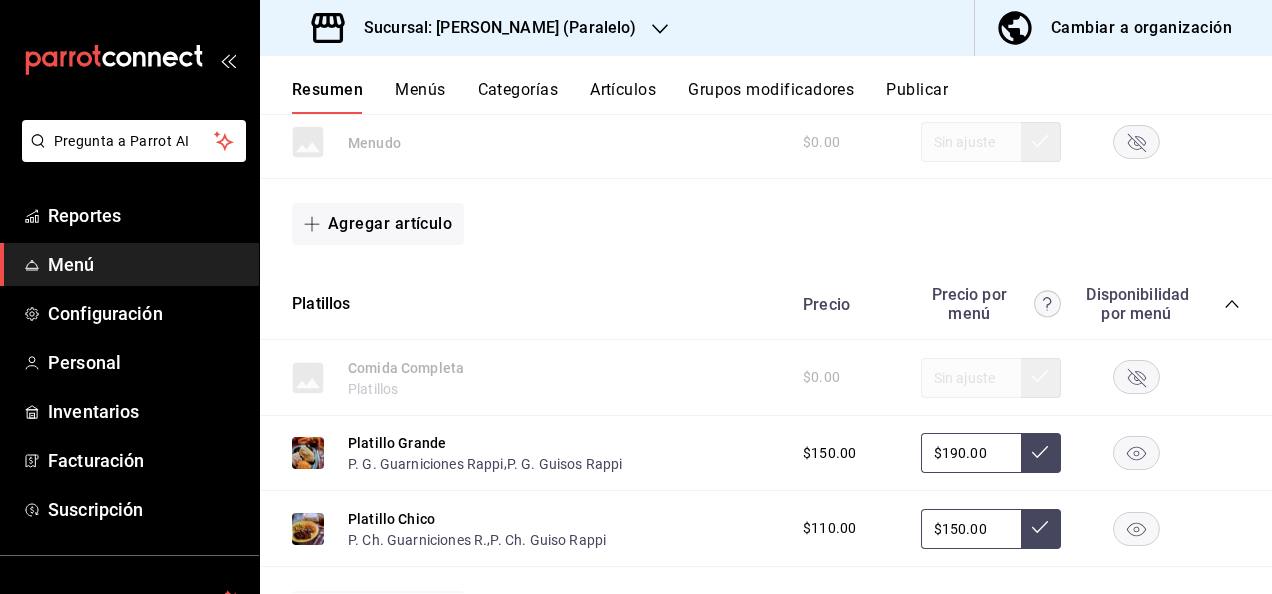 click 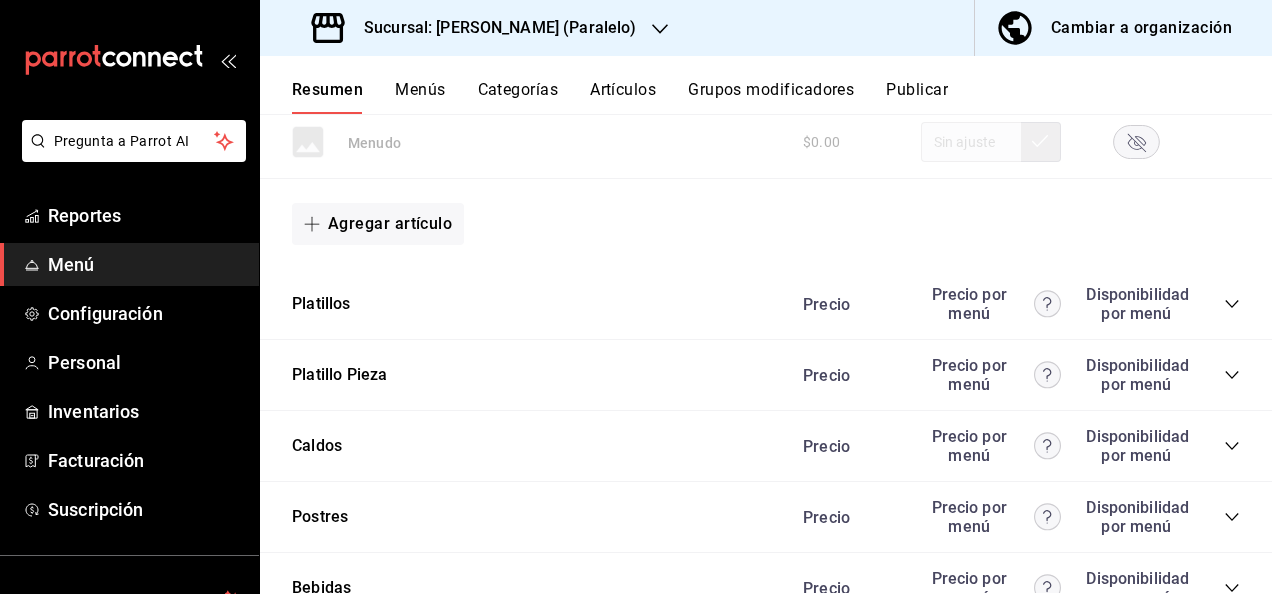 click 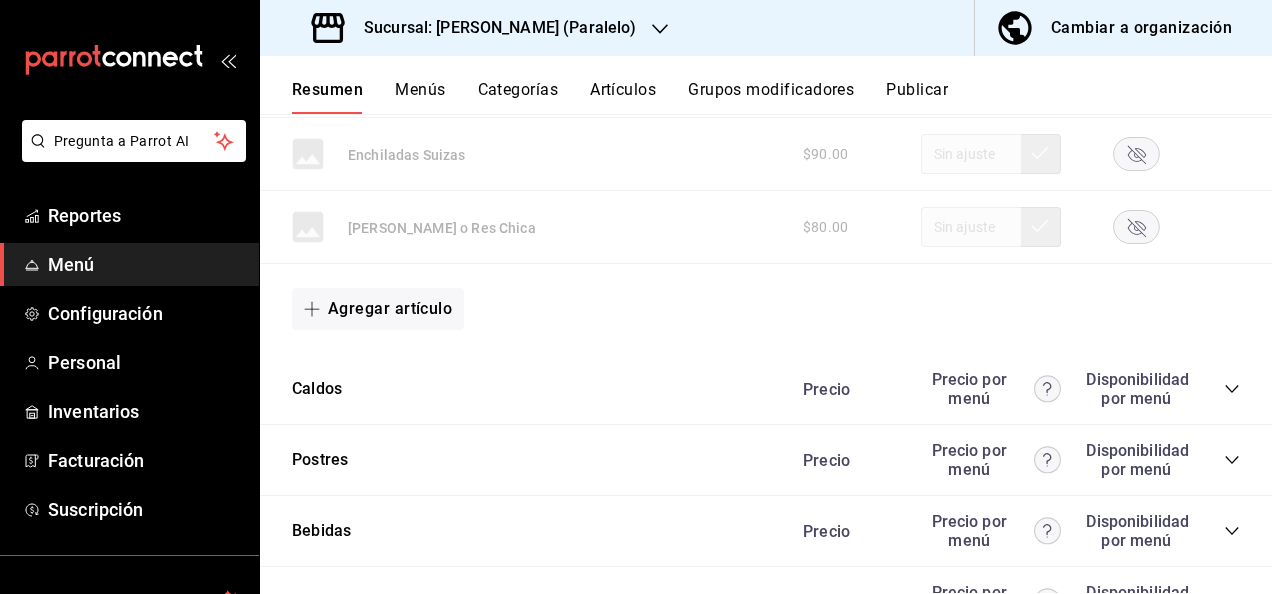 scroll, scrollTop: 7680, scrollLeft: 0, axis: vertical 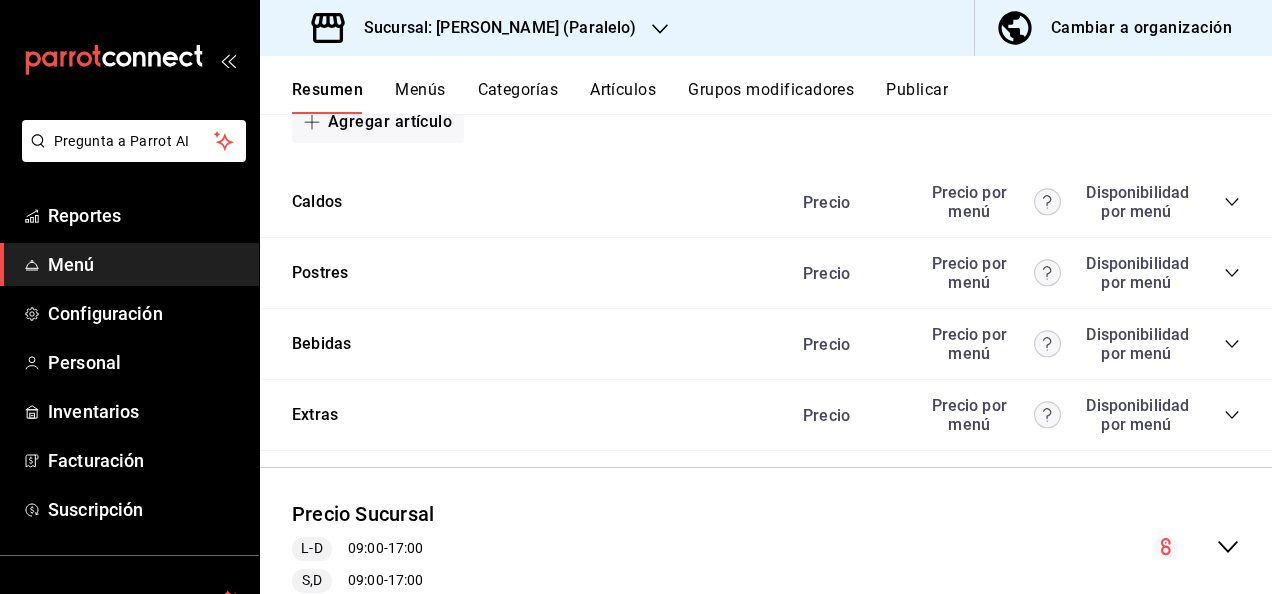 click on "Publicar" at bounding box center (917, 97) 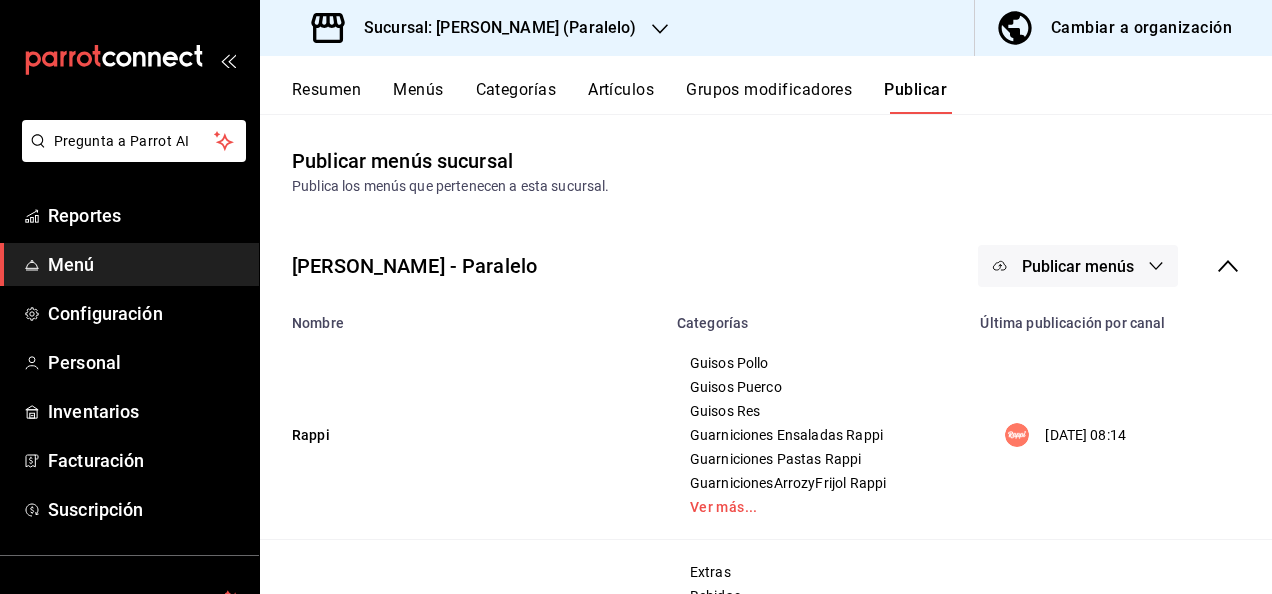 click on "Publicar menús" at bounding box center (1078, 266) 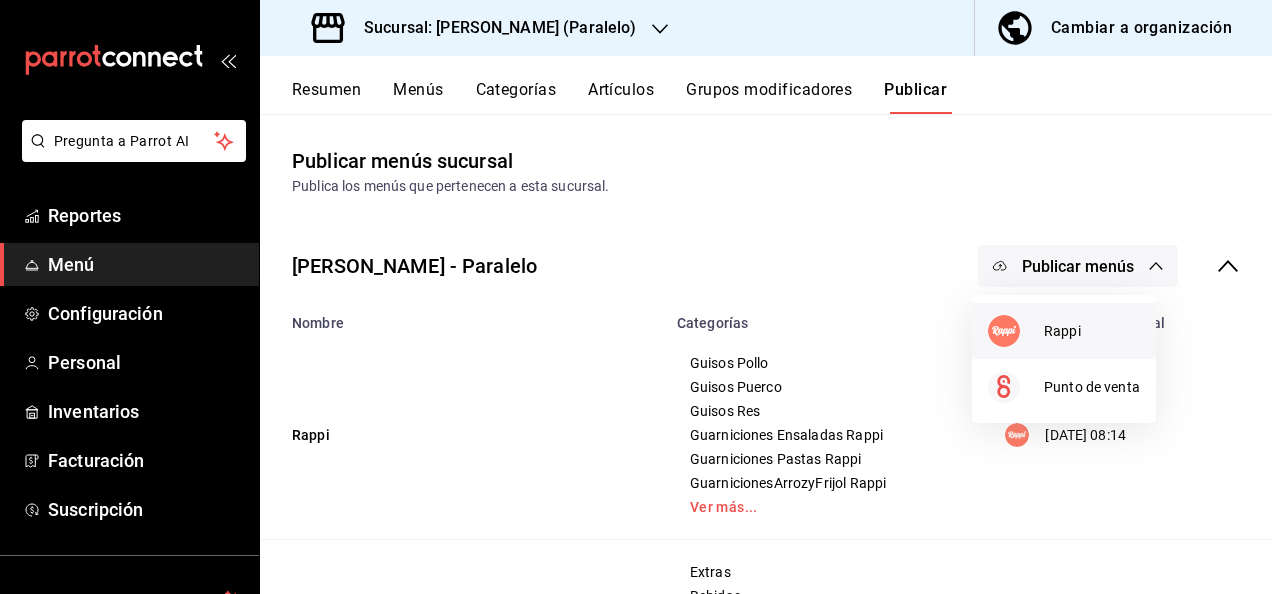 click on "Rappi" at bounding box center (1092, 331) 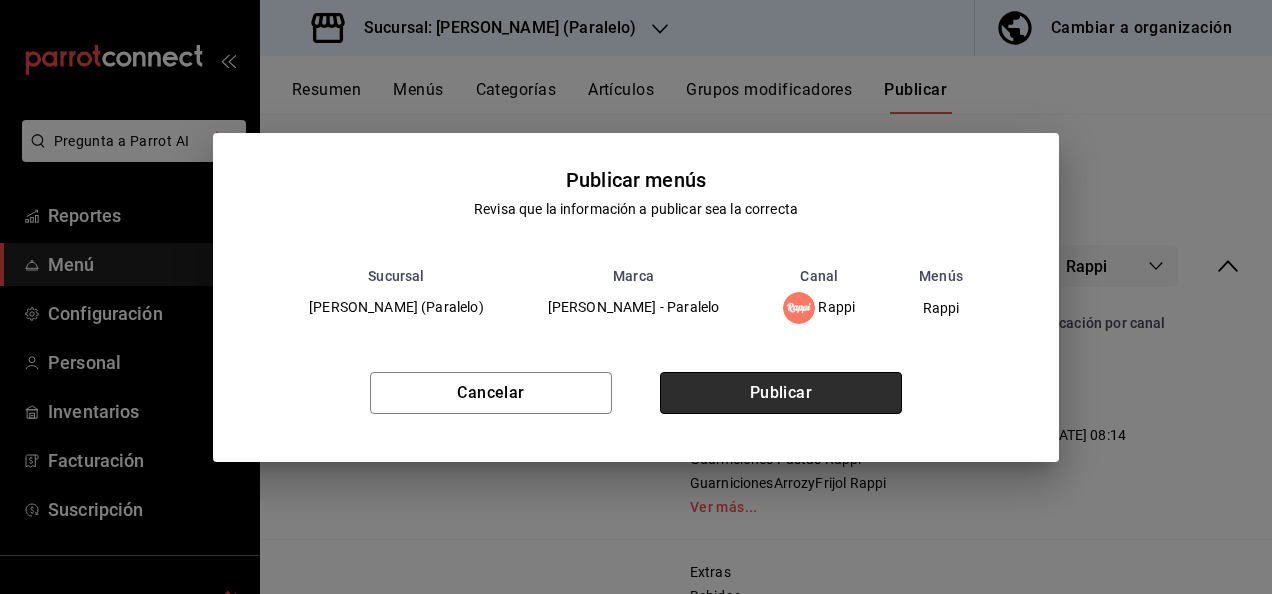 click on "Publicar" at bounding box center (781, 393) 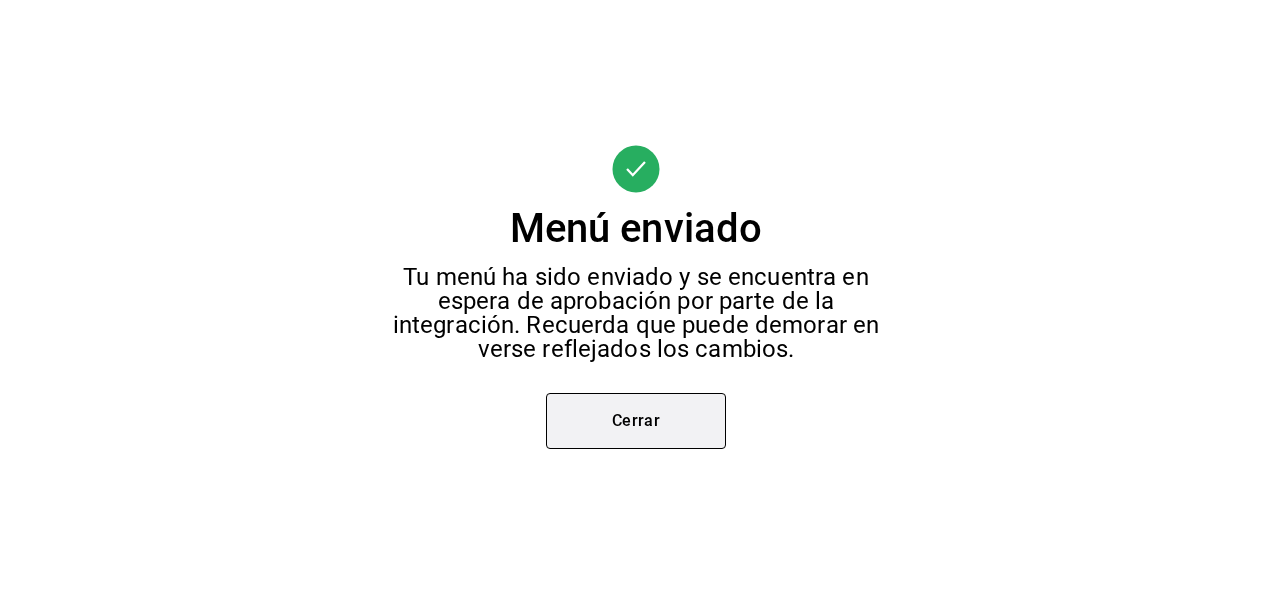 click on "Cerrar" at bounding box center (636, 421) 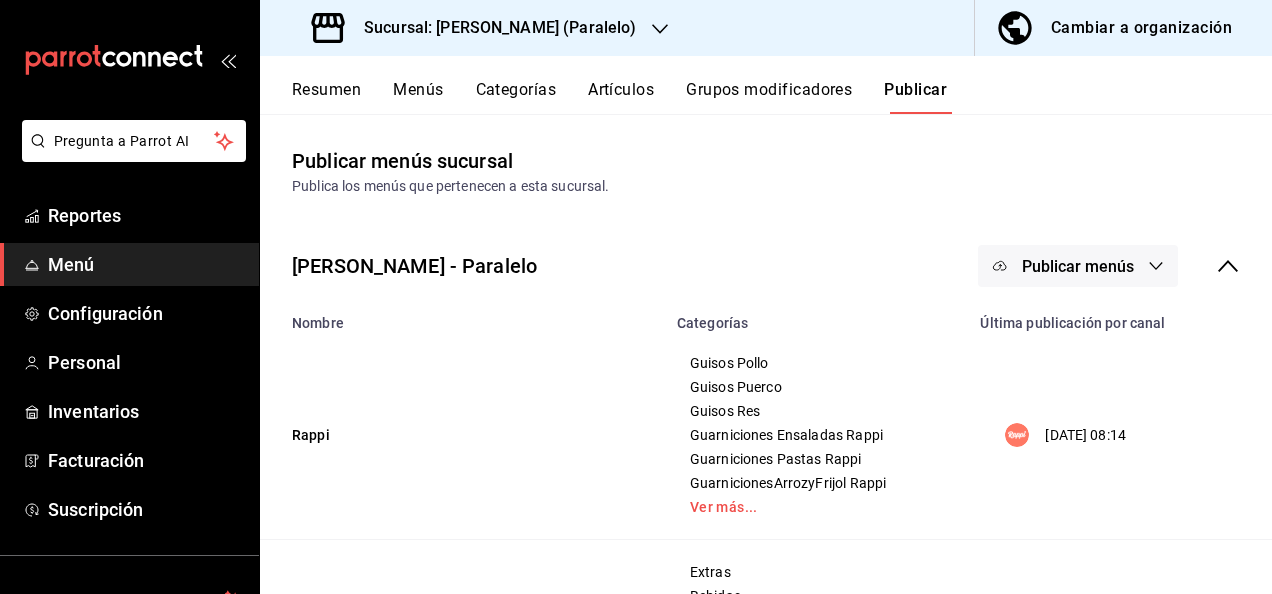 click on "Sucursal: [PERSON_NAME] (Paralelo)" at bounding box center [492, 28] 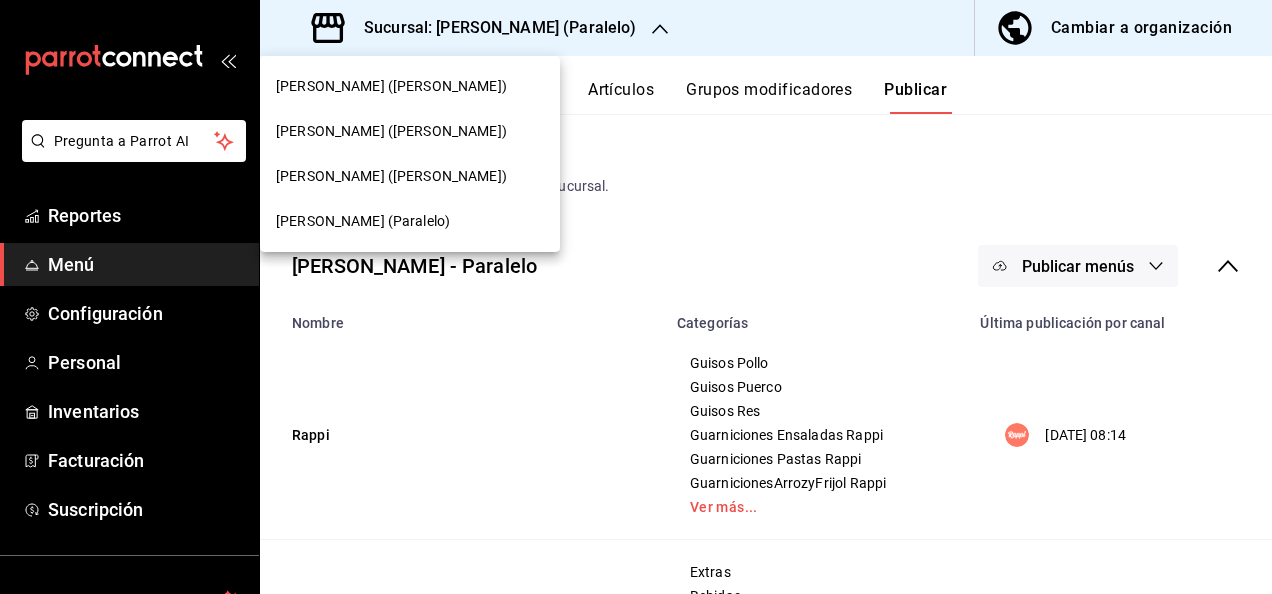 click on "[PERSON_NAME] ([PERSON_NAME])" at bounding box center [391, 176] 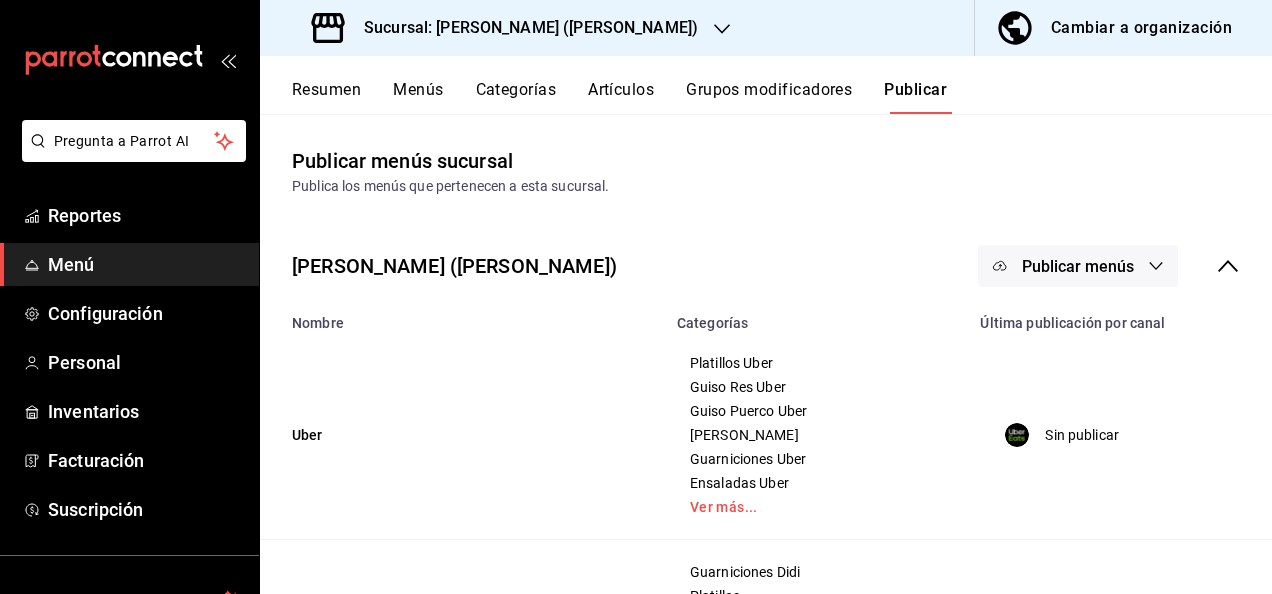 click on "Resumen" at bounding box center [326, 97] 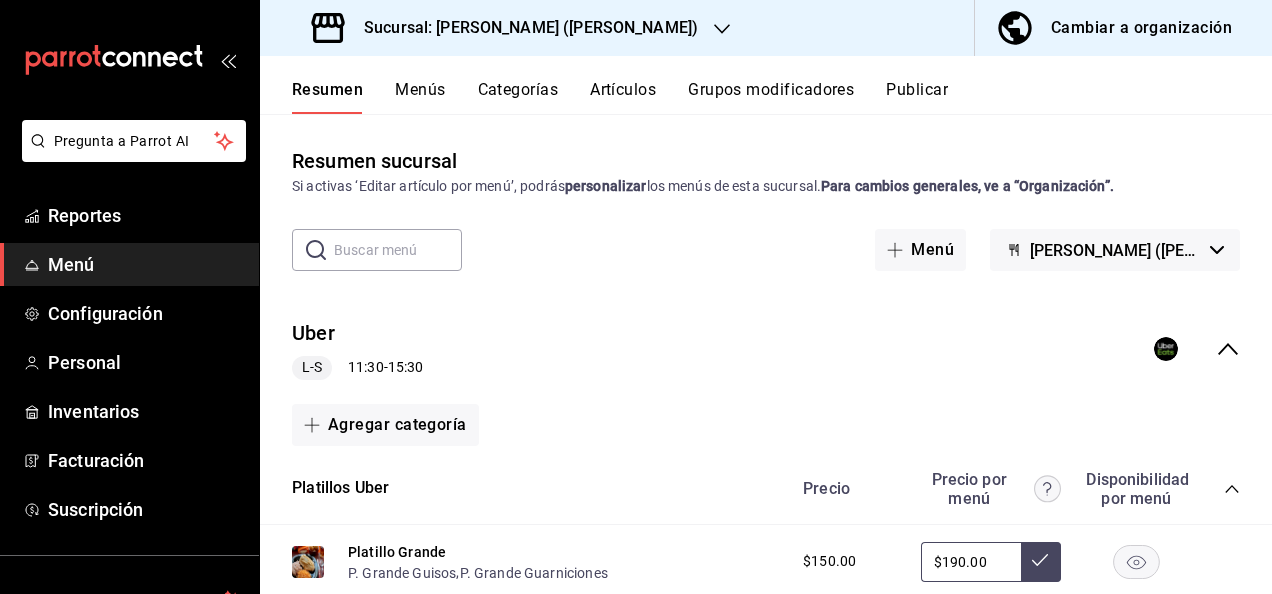 click 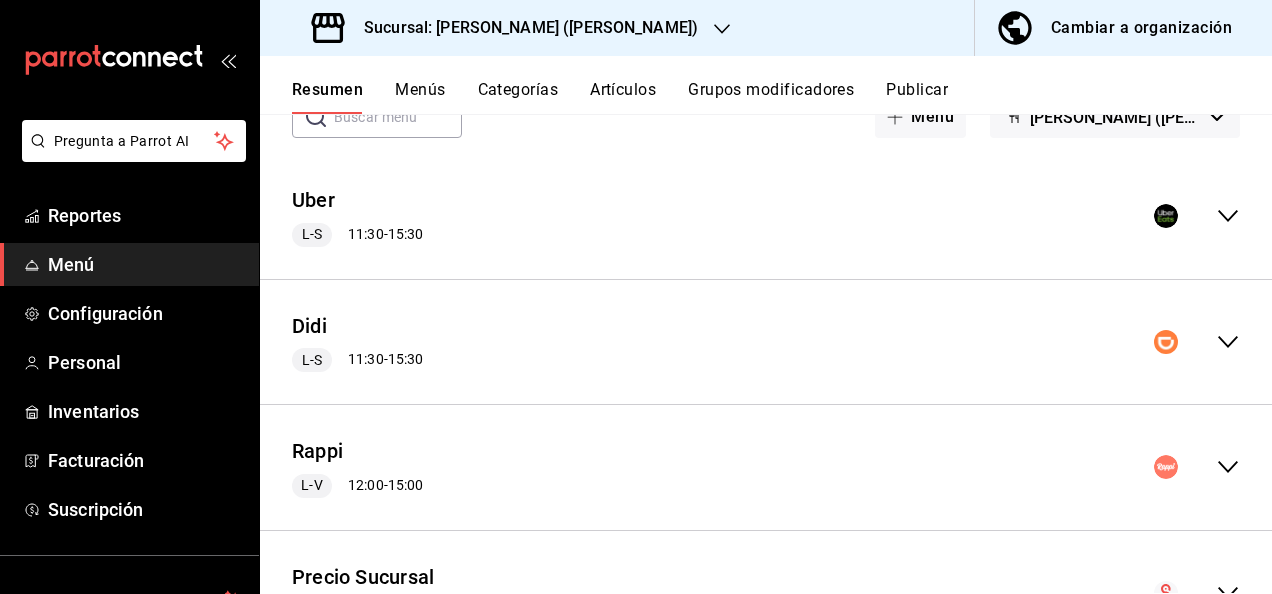 scroll, scrollTop: 213, scrollLeft: 0, axis: vertical 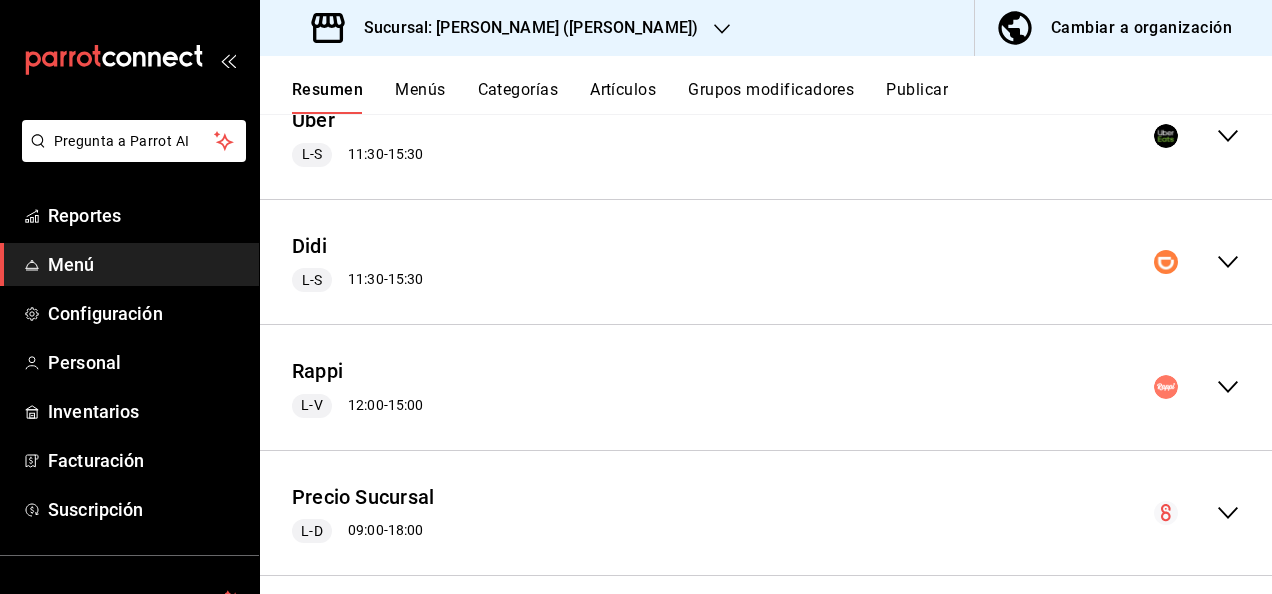 click on "Rappi L-V 12:00  -  15:00" at bounding box center [766, 387] 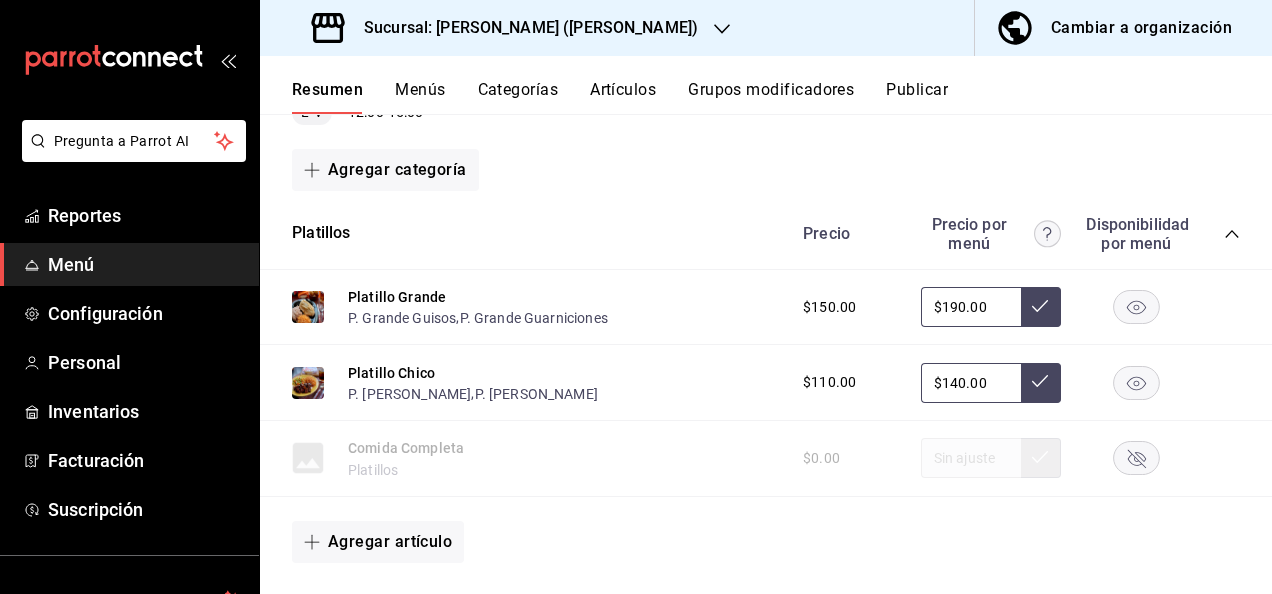 scroll, scrollTop: 560, scrollLeft: 0, axis: vertical 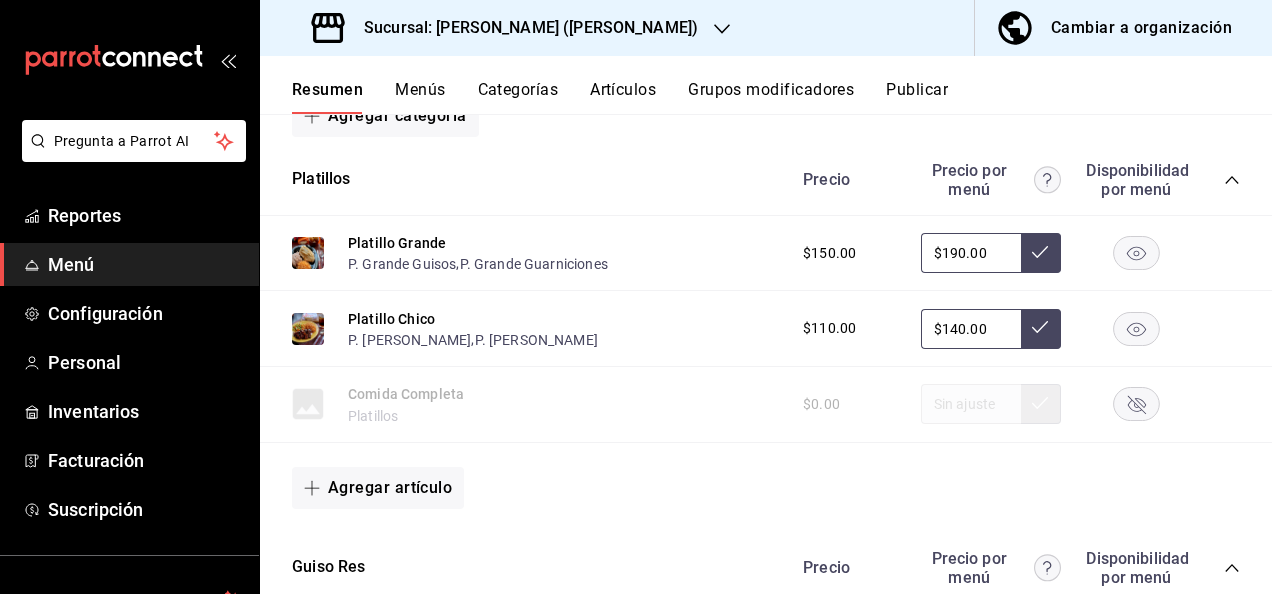 click 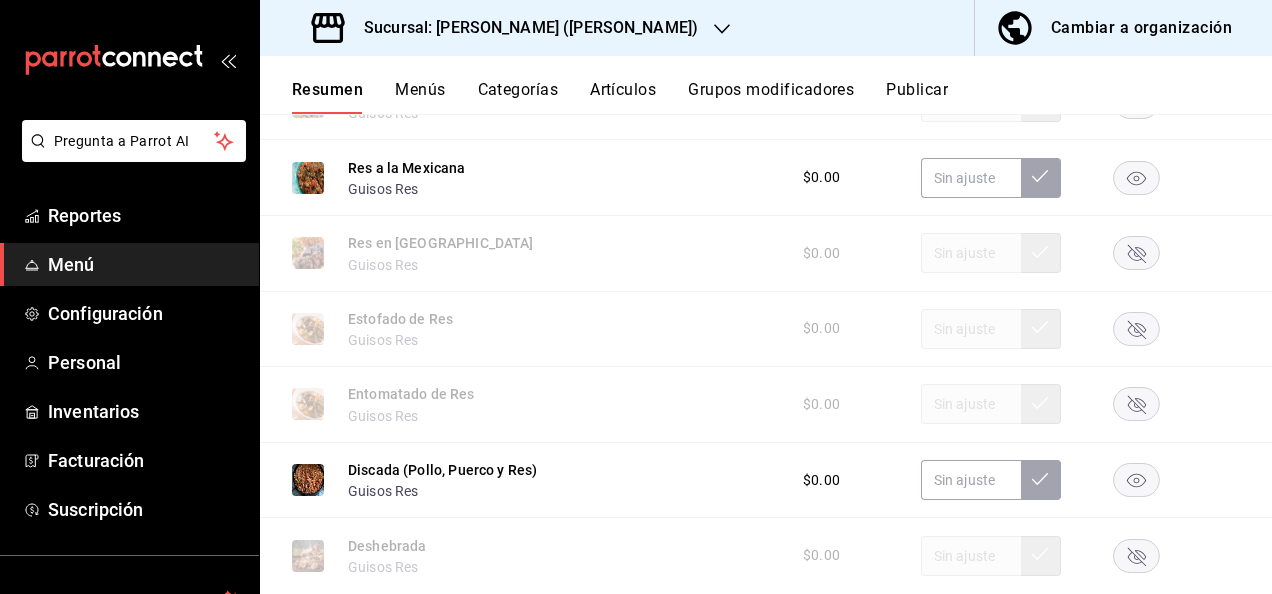 scroll, scrollTop: 1186, scrollLeft: 0, axis: vertical 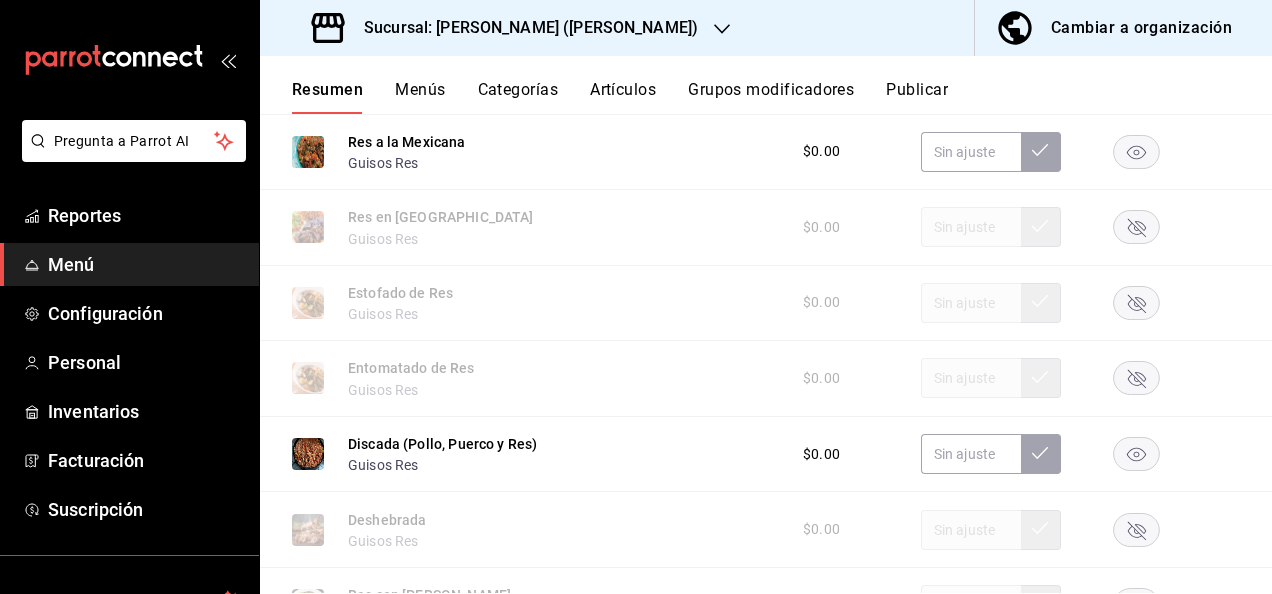 click 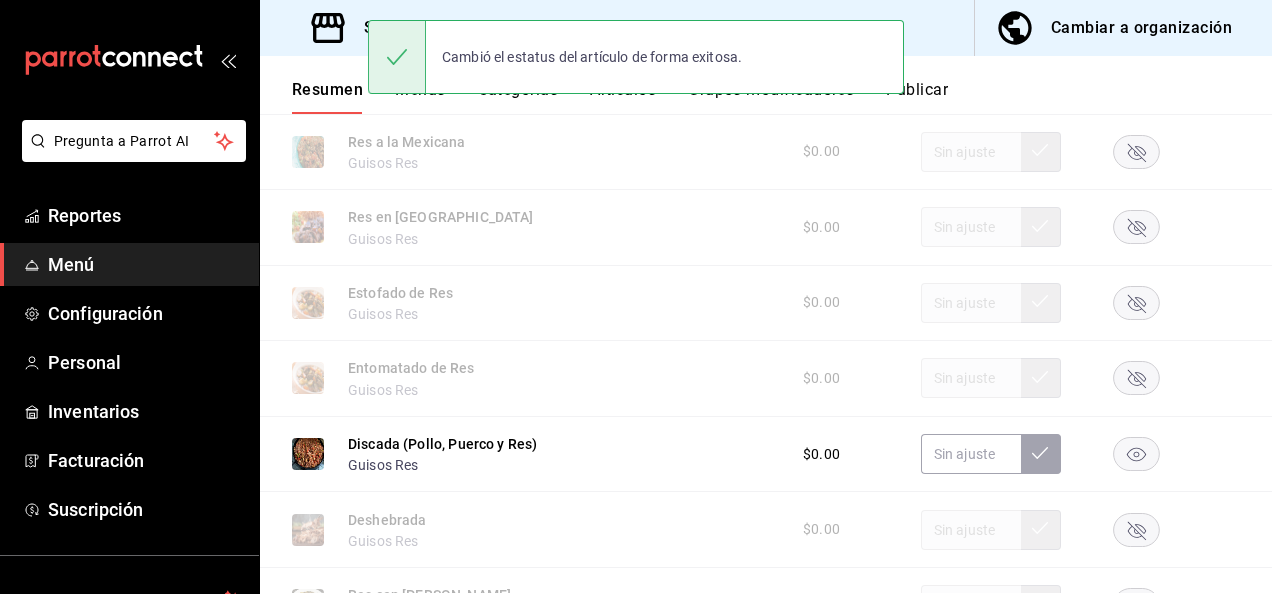 click 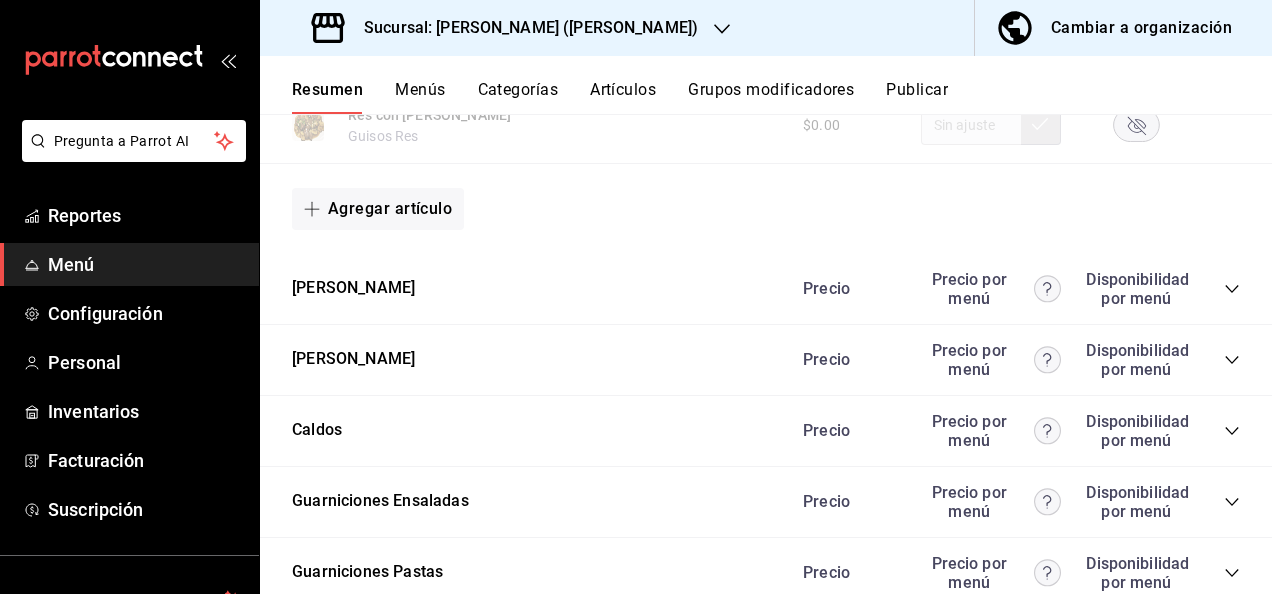 scroll, scrollTop: 1720, scrollLeft: 0, axis: vertical 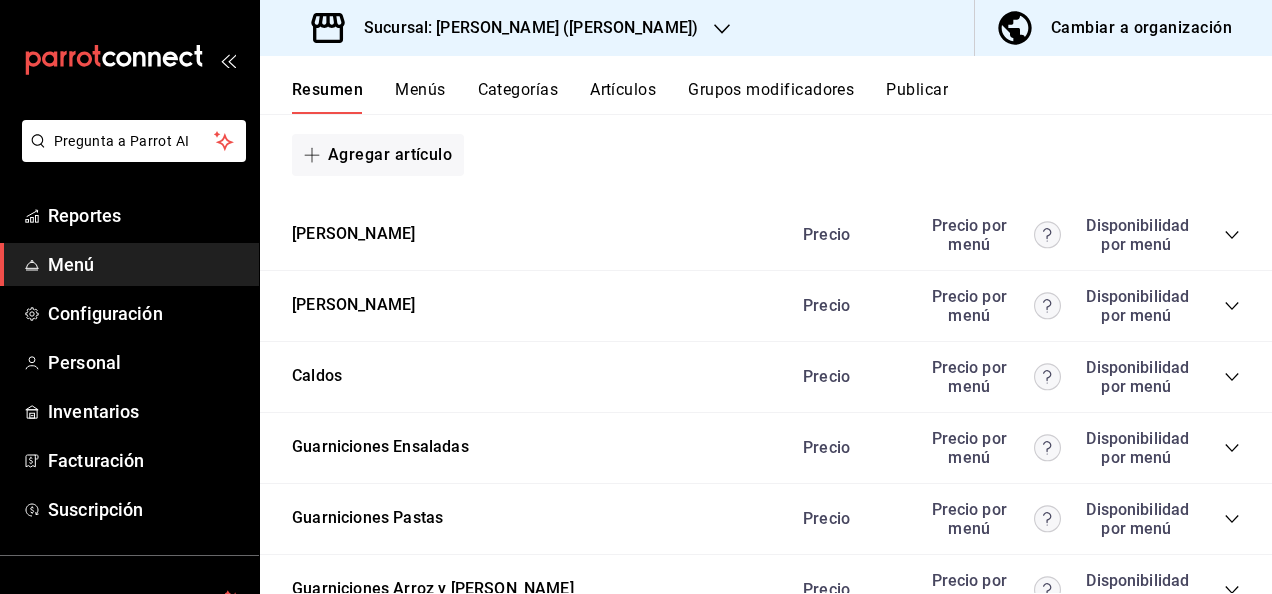 click 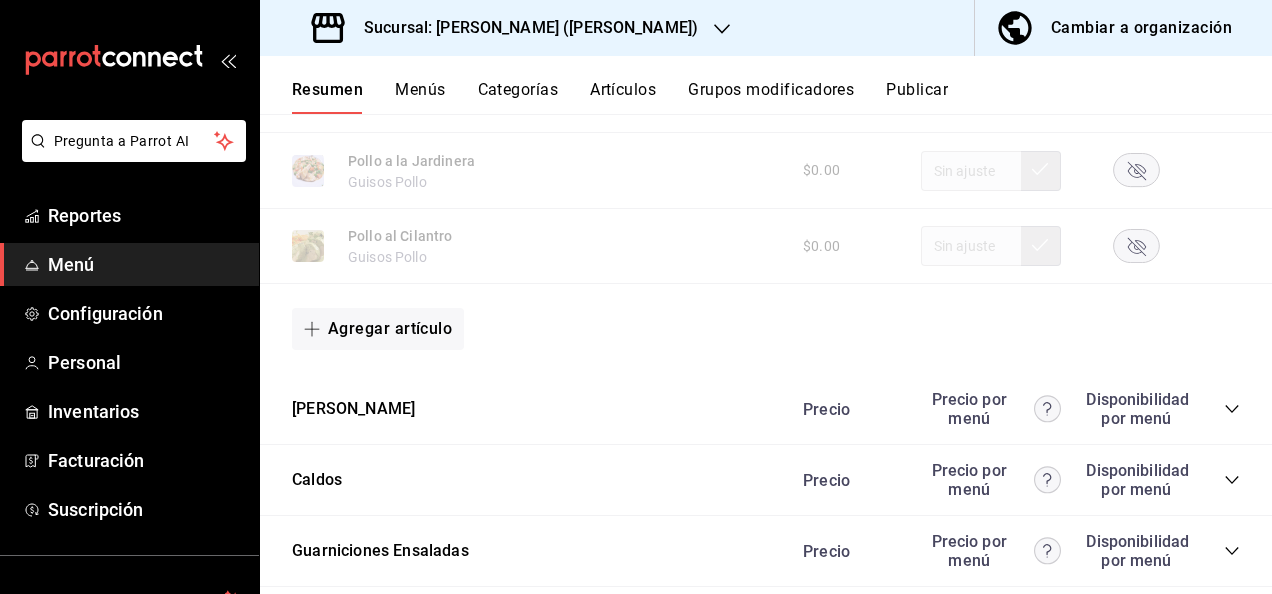scroll, scrollTop: 2919, scrollLeft: 0, axis: vertical 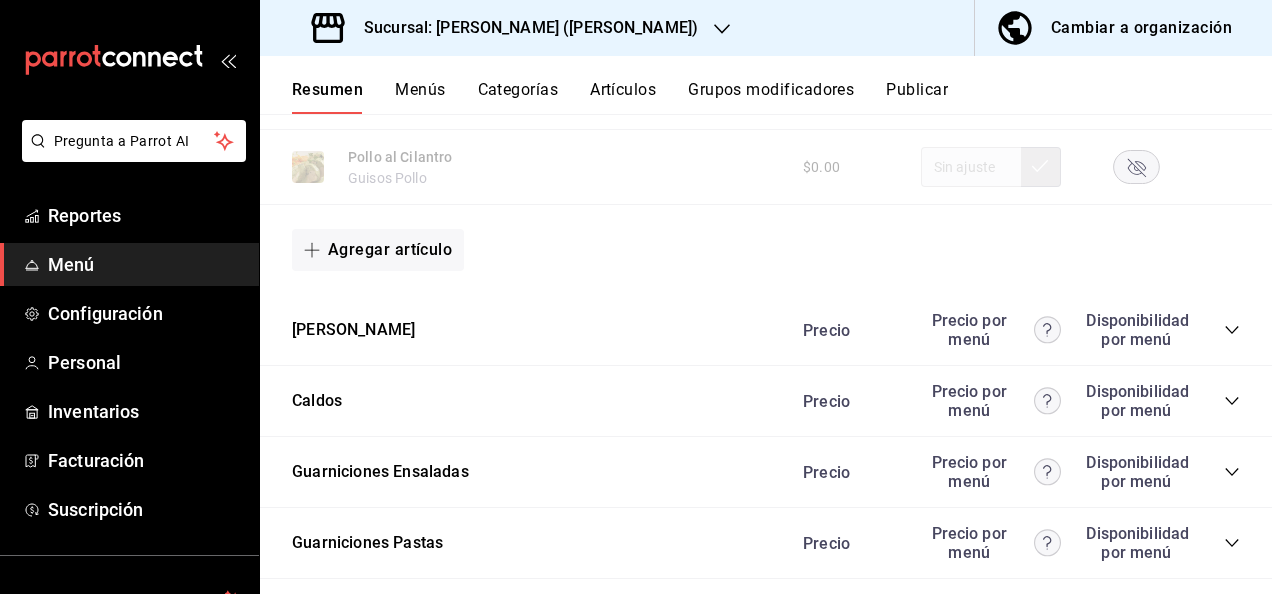 click 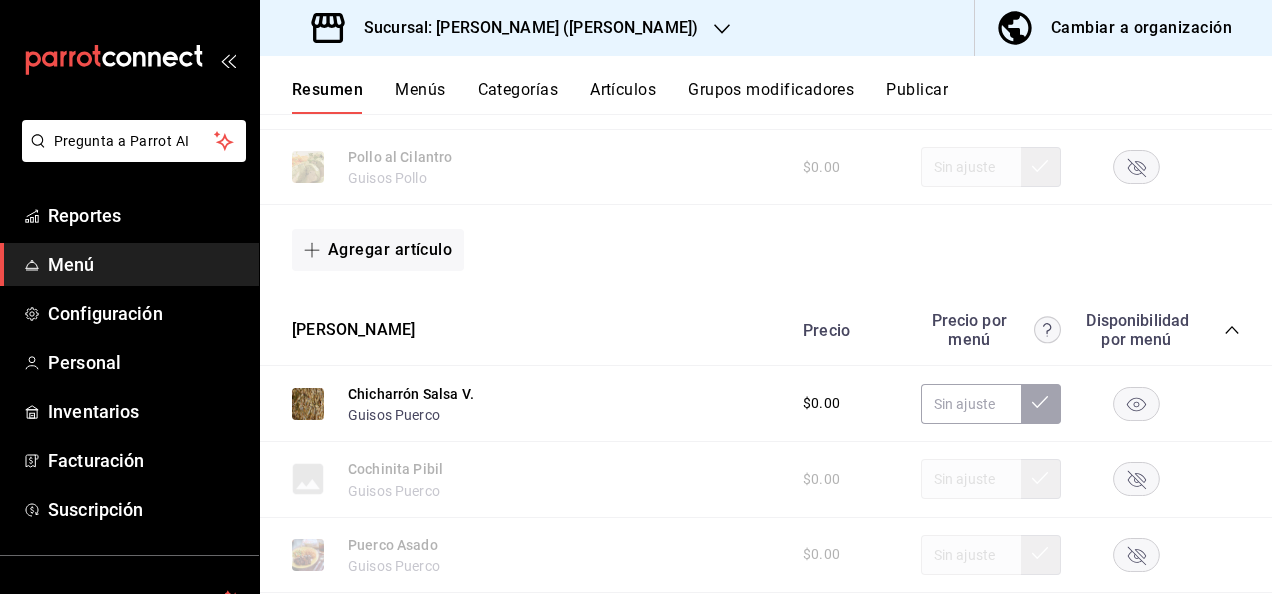 click 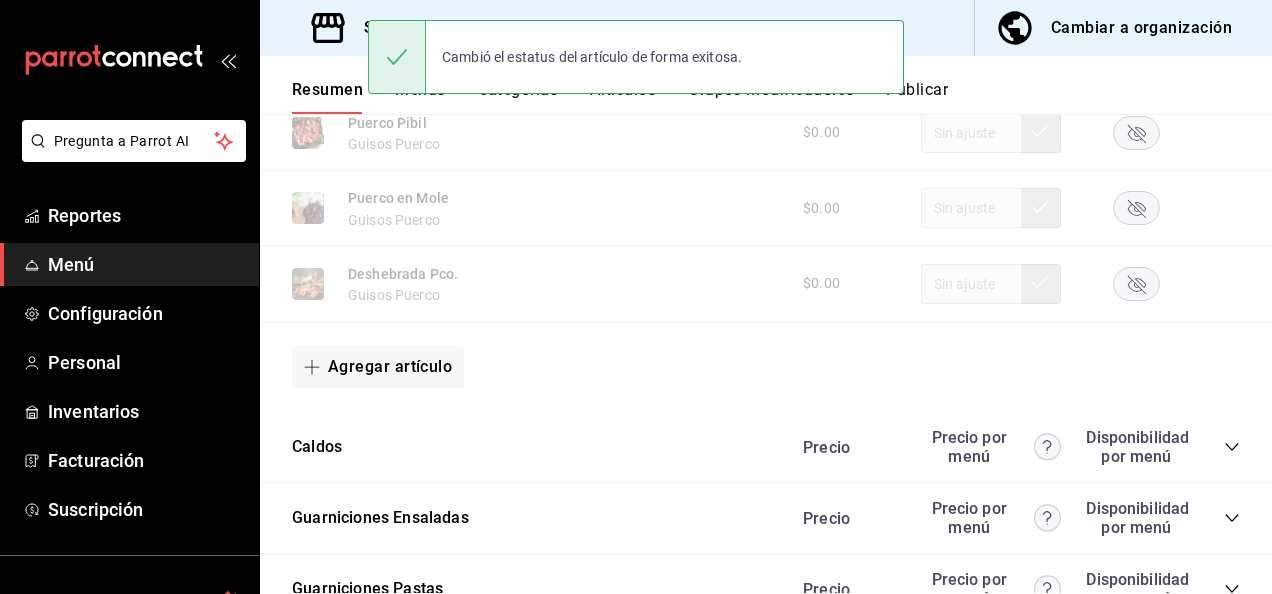 scroll, scrollTop: 4093, scrollLeft: 0, axis: vertical 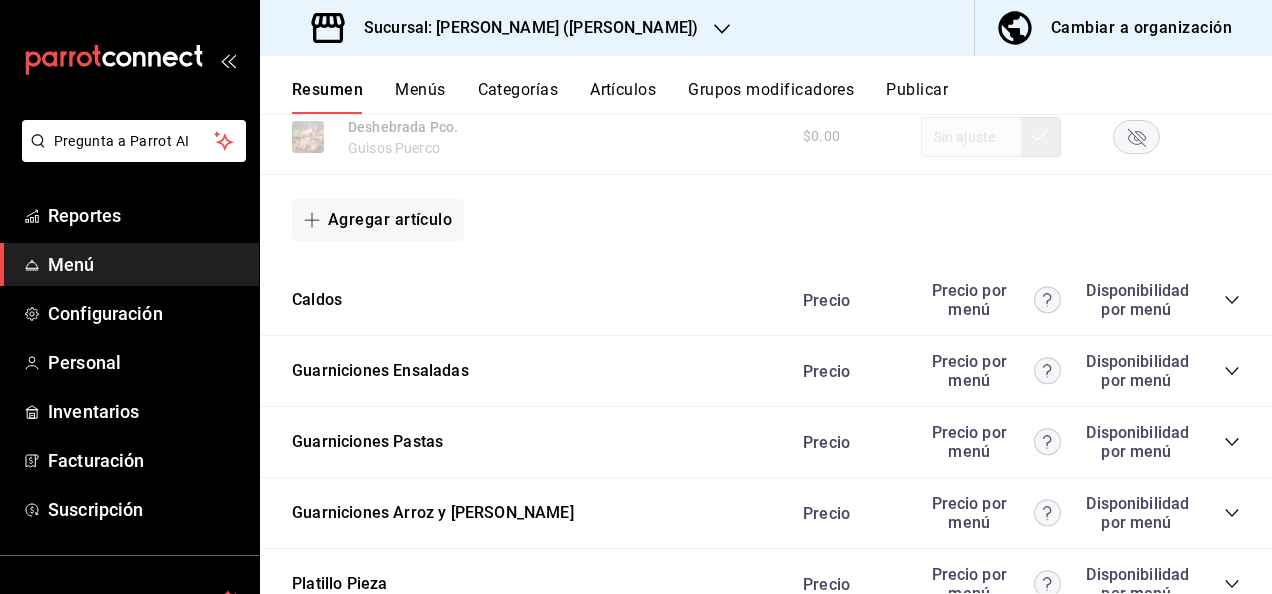 click 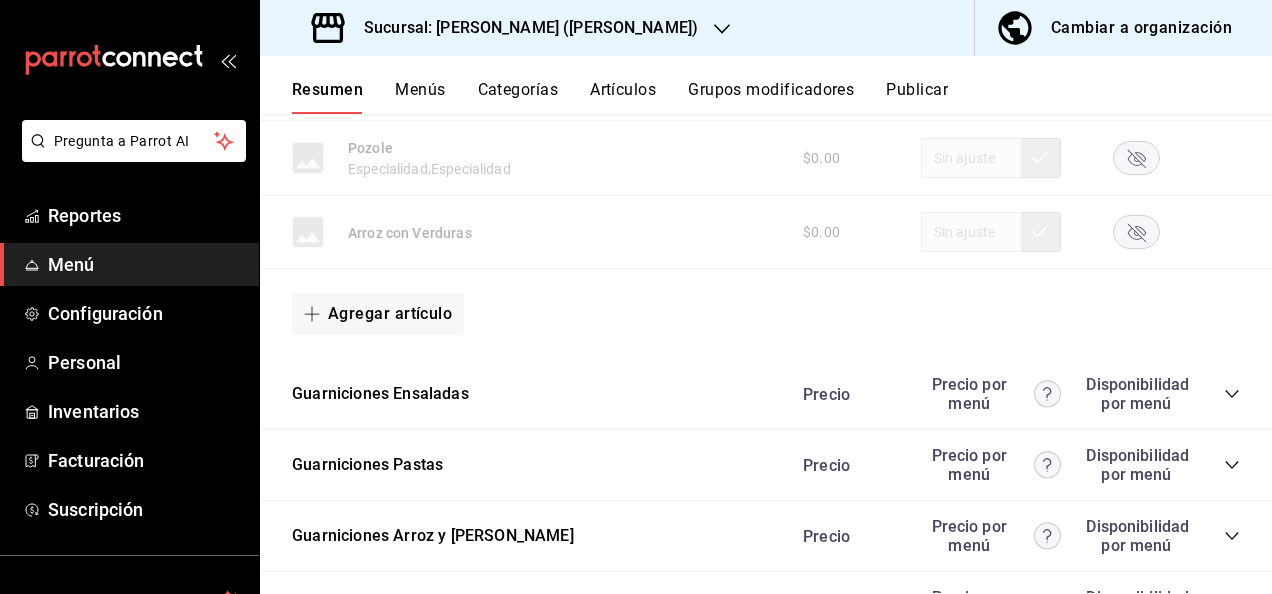 scroll, scrollTop: 6173, scrollLeft: 0, axis: vertical 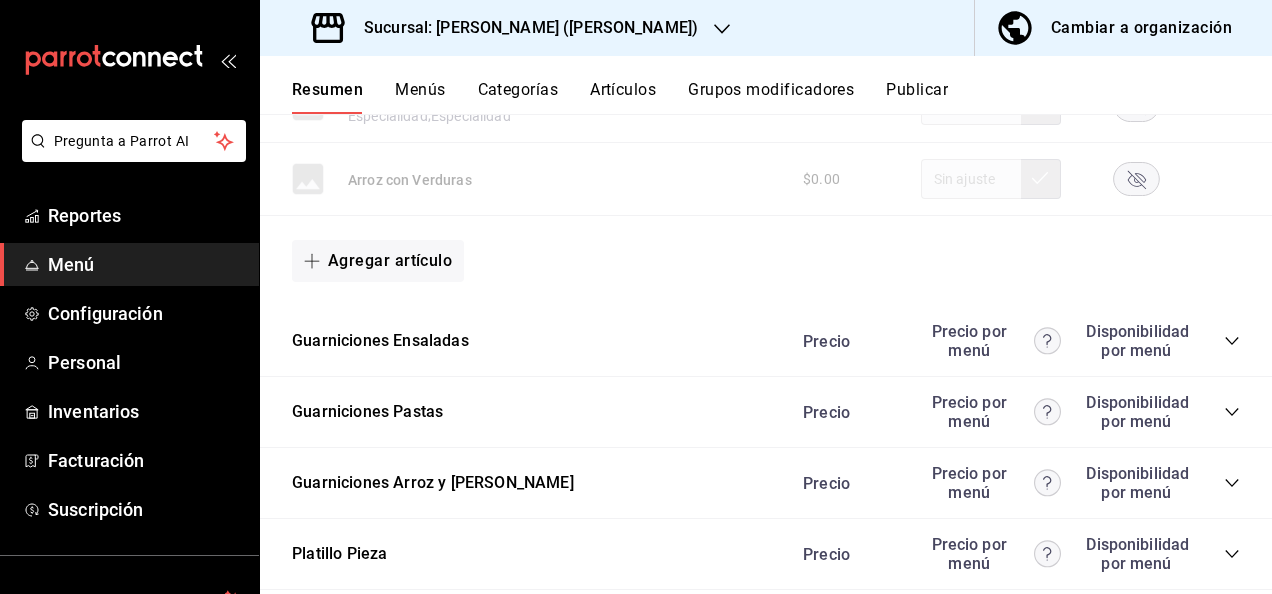 click 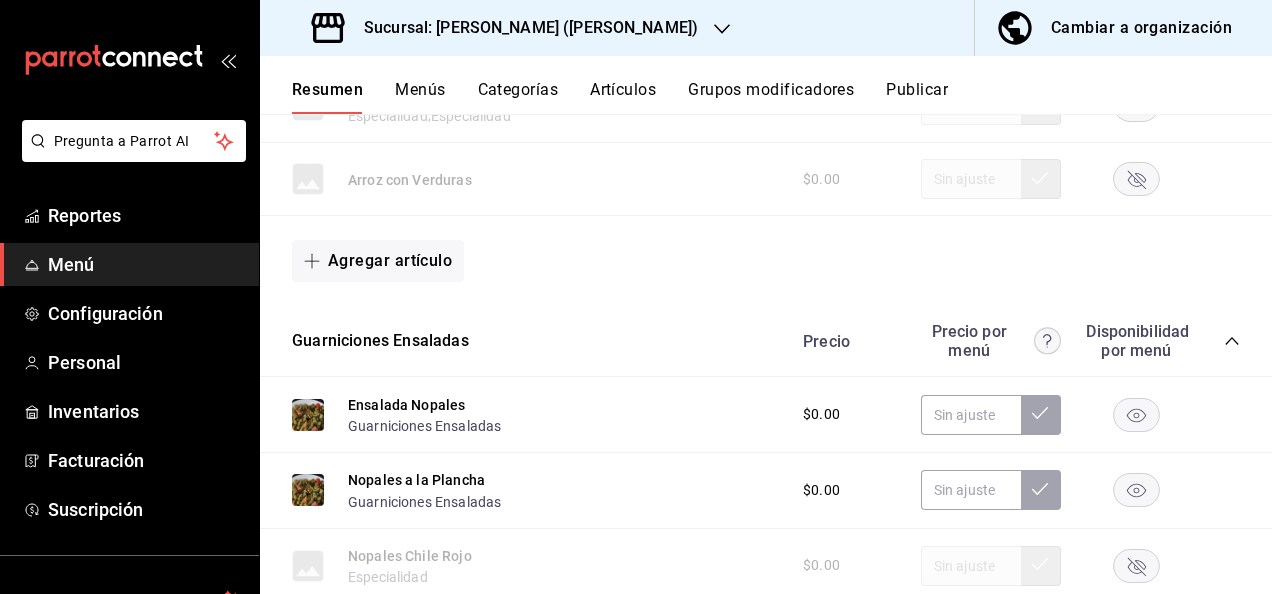 click 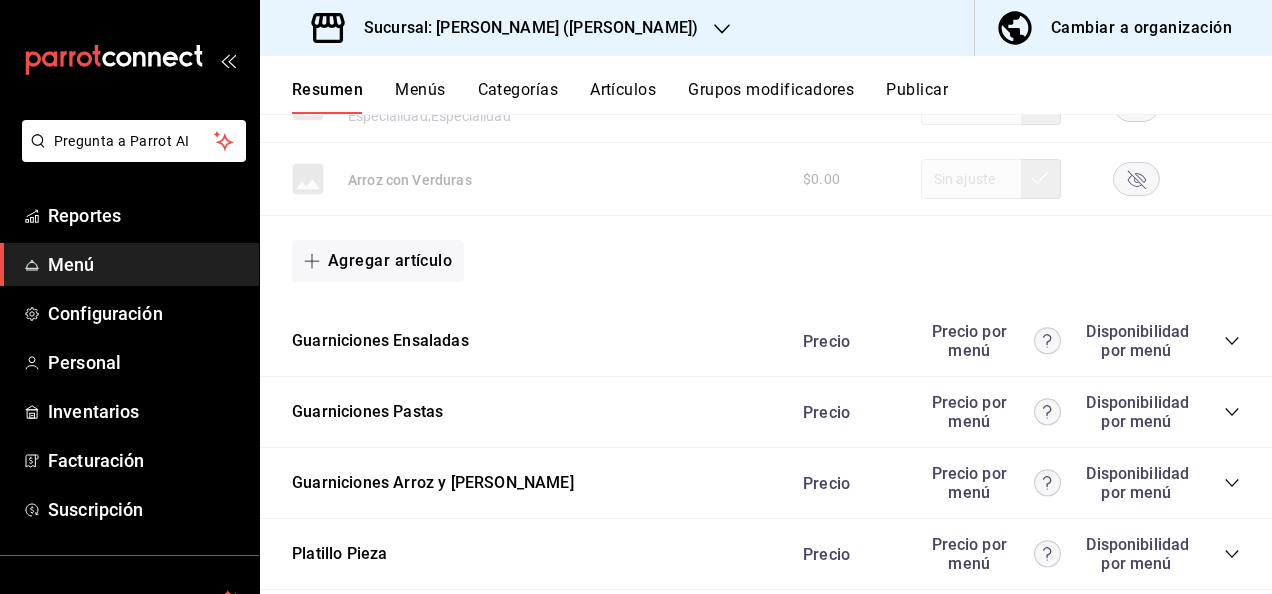 click 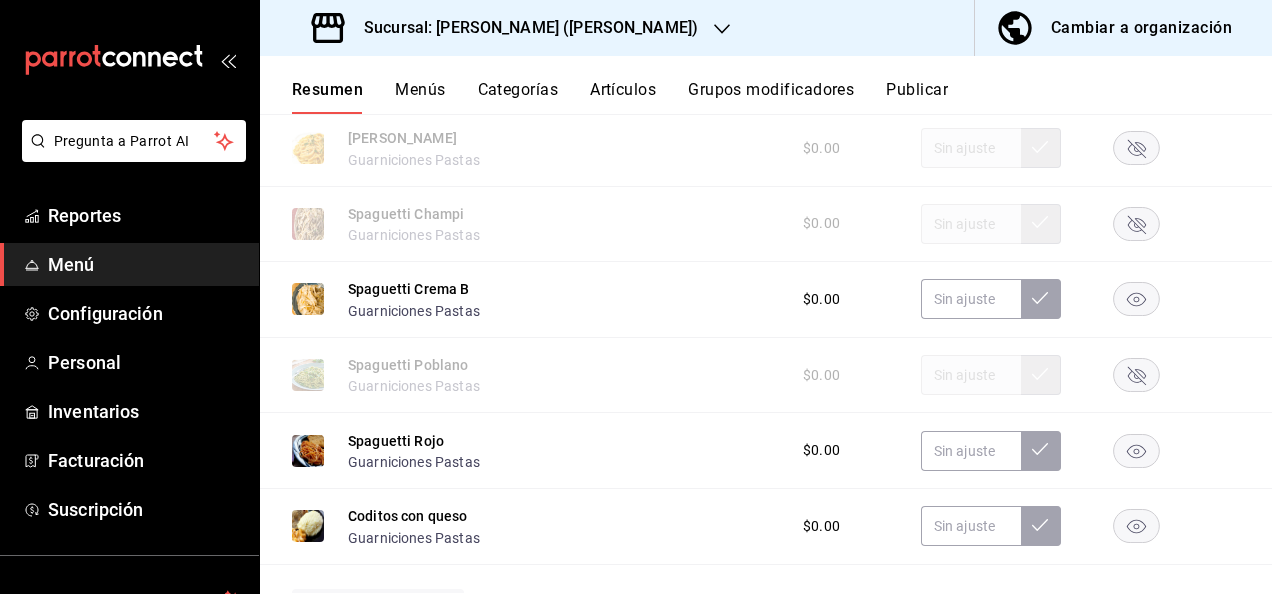 scroll, scrollTop: 6679, scrollLeft: 0, axis: vertical 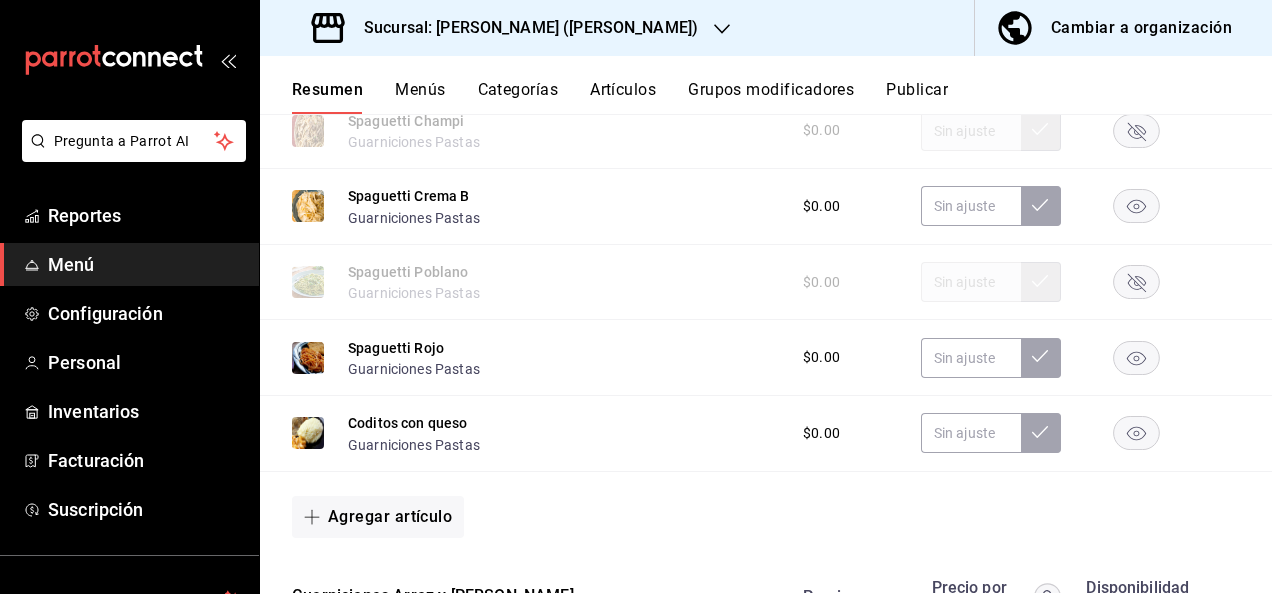 click 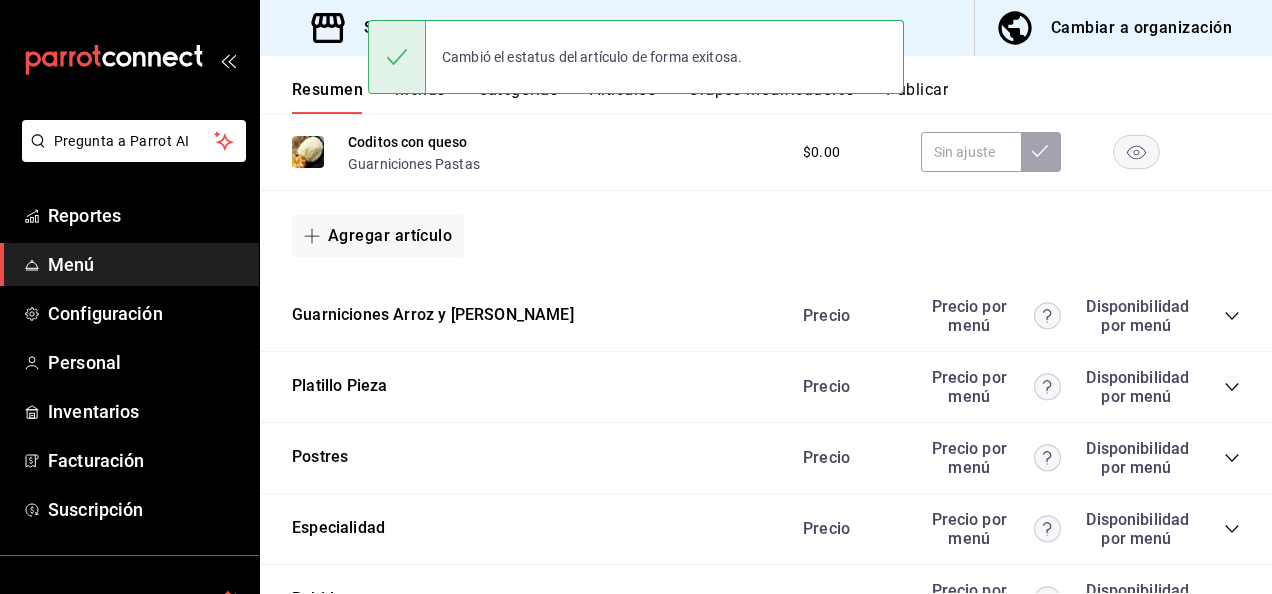 scroll, scrollTop: 7052, scrollLeft: 0, axis: vertical 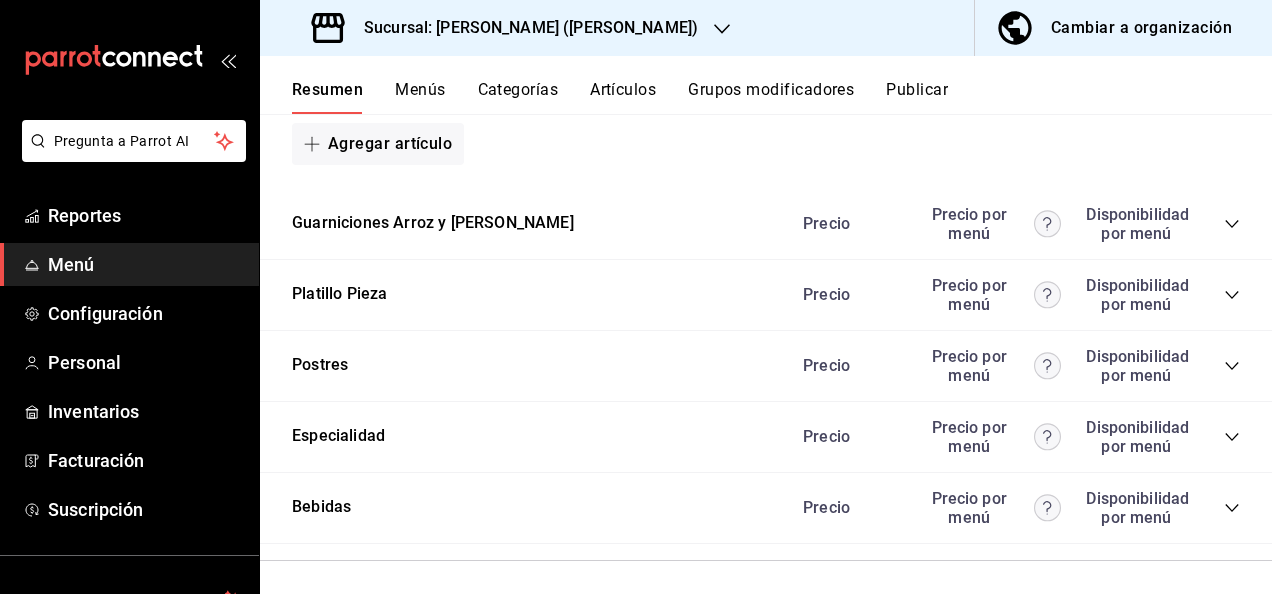 click 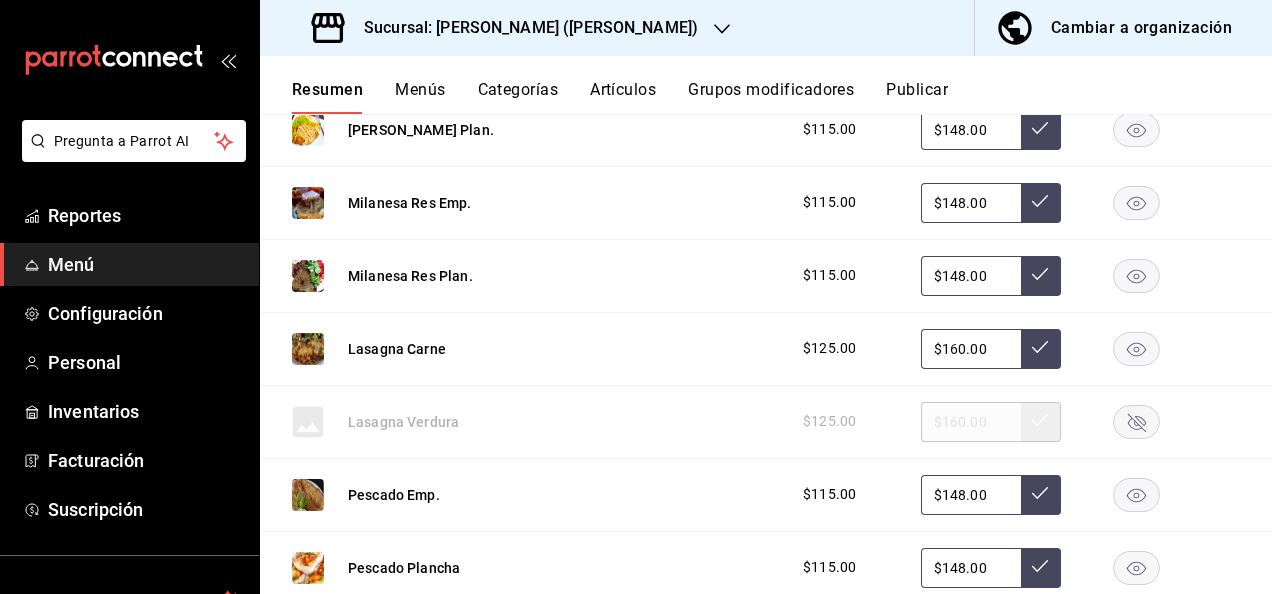 scroll, scrollTop: 8013, scrollLeft: 0, axis: vertical 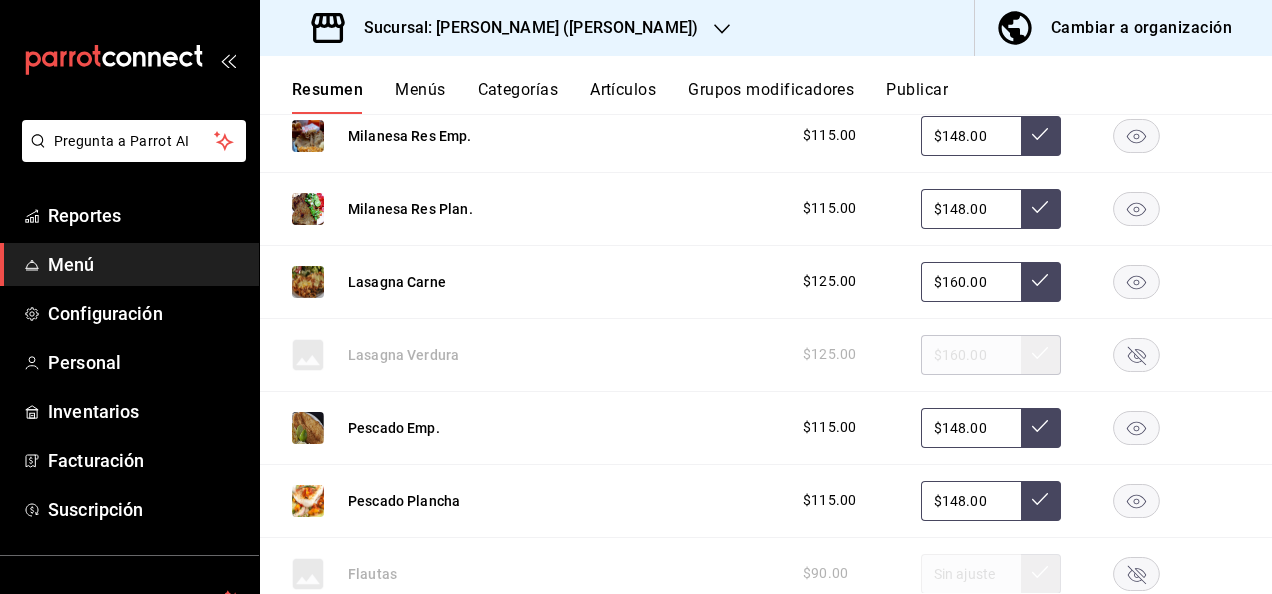 click 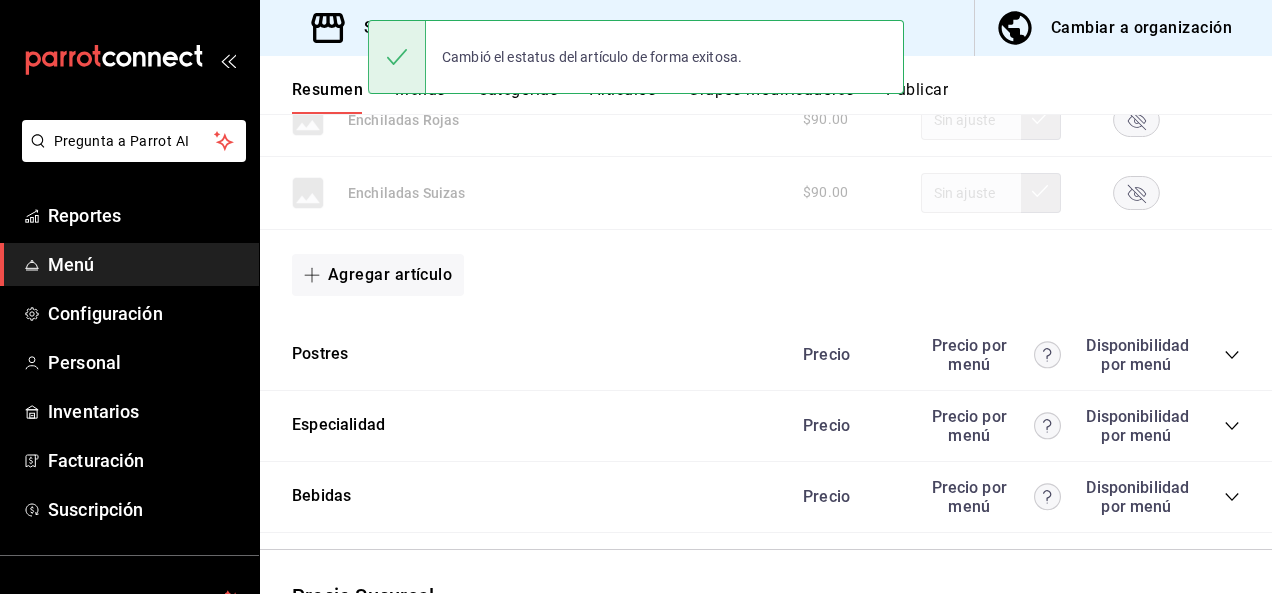 scroll, scrollTop: 8680, scrollLeft: 0, axis: vertical 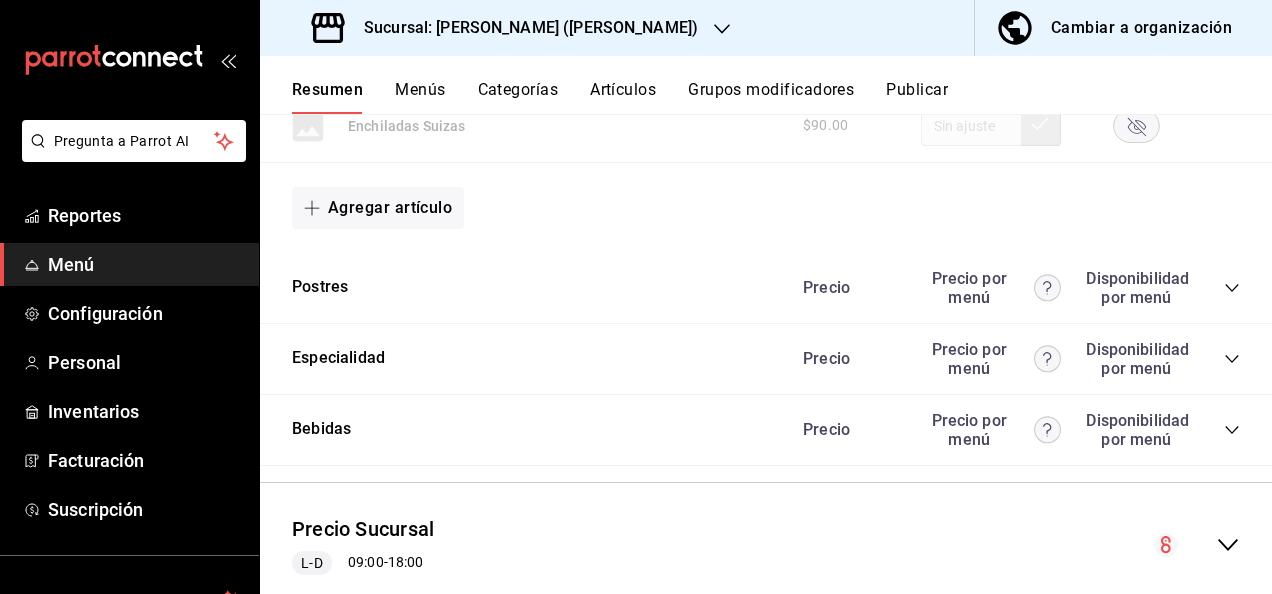 click on "Publicar" at bounding box center (917, 97) 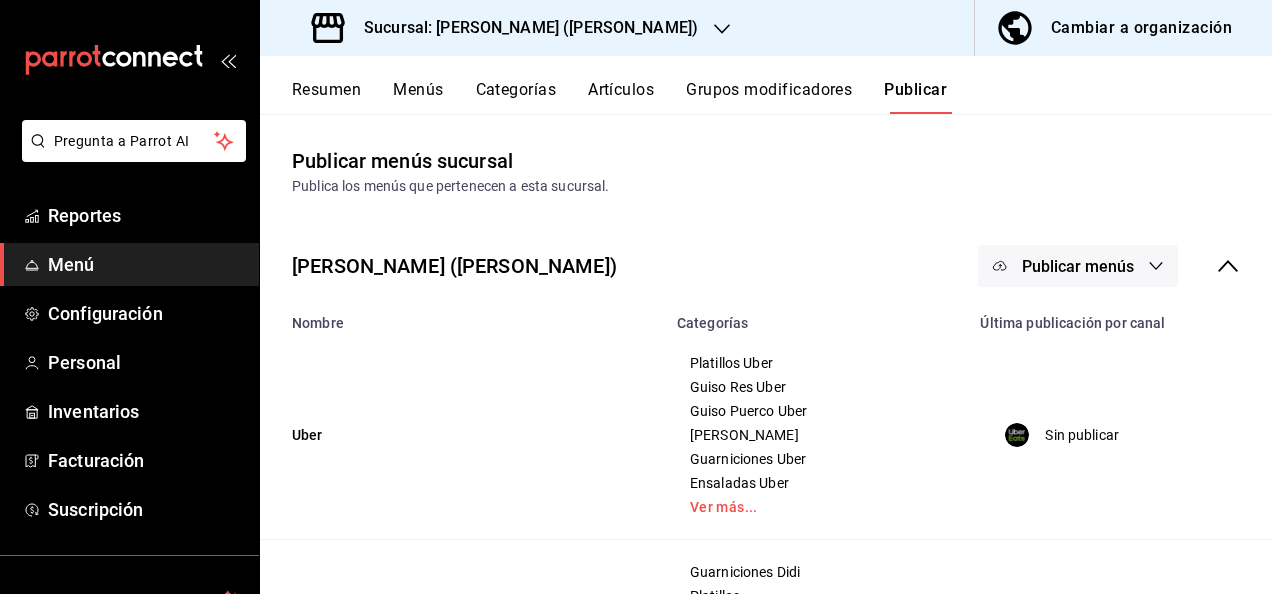 click on "Publicar menús" at bounding box center (1078, 266) 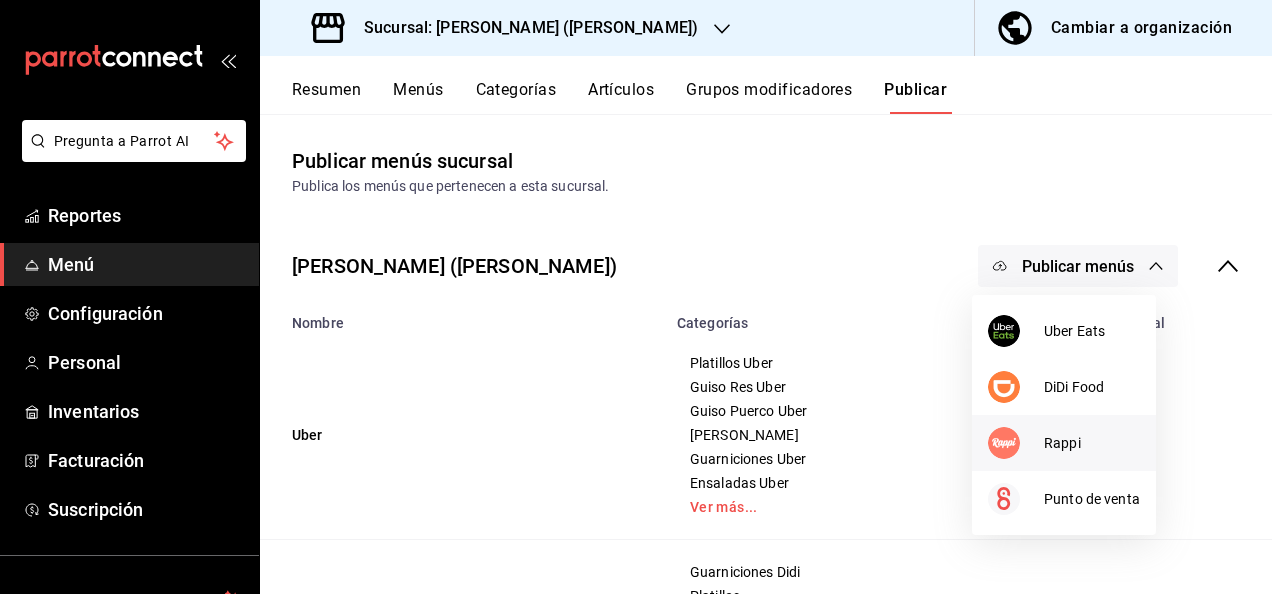 click on "Rappi" at bounding box center (1092, 443) 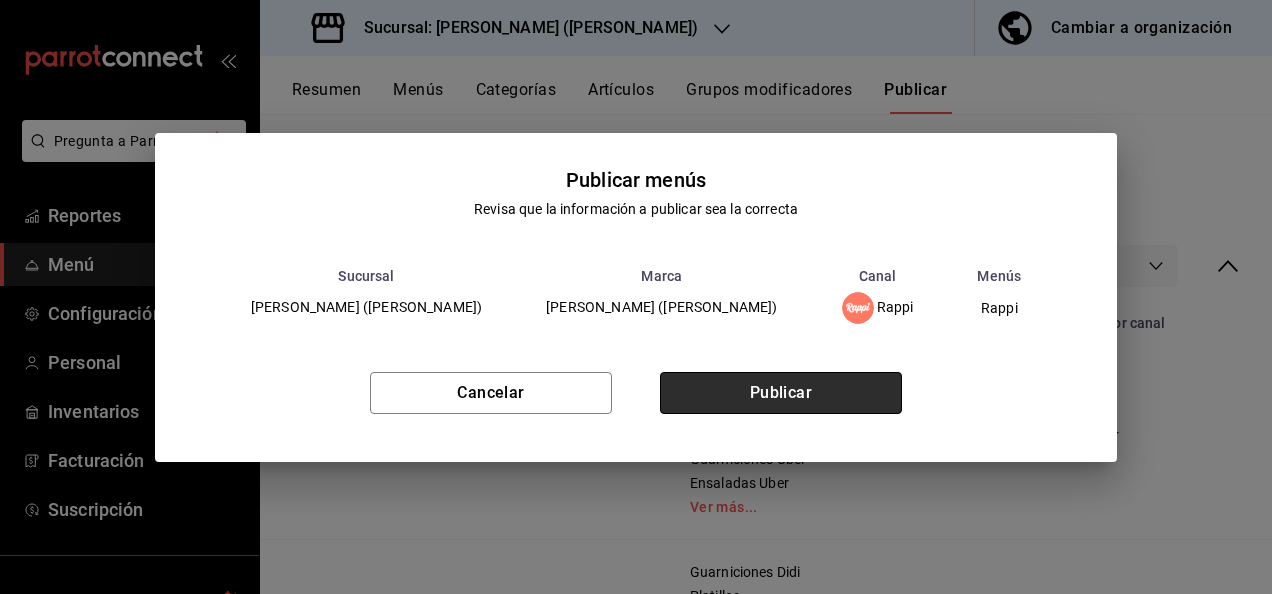 click on "Publicar" at bounding box center [781, 393] 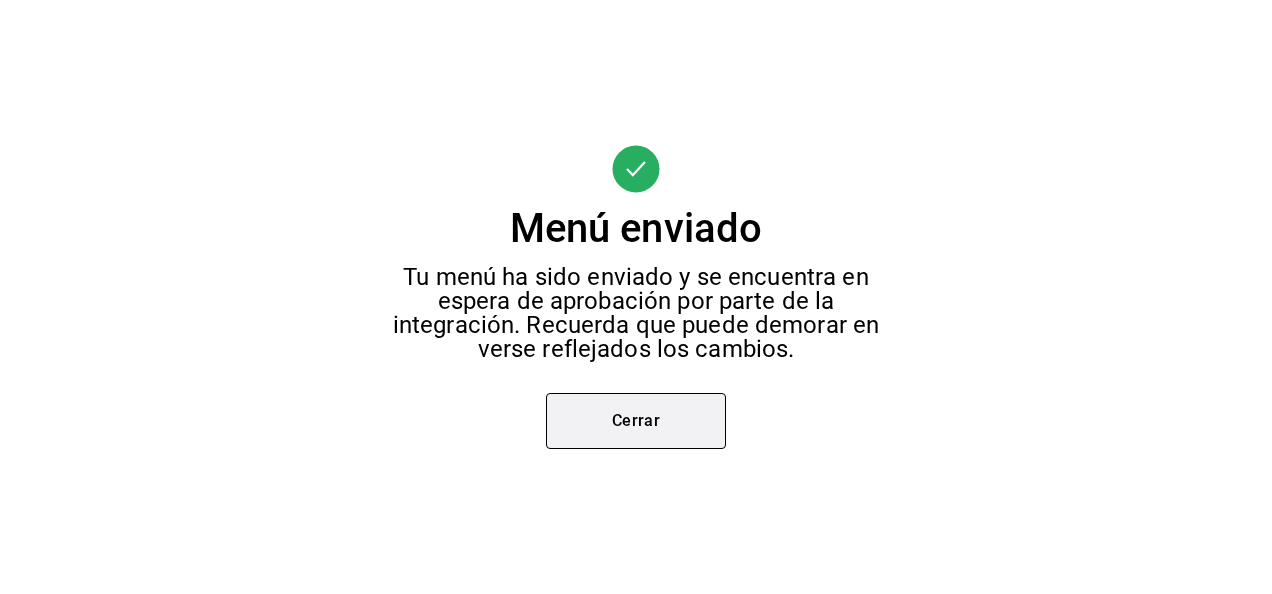 click on "Cerrar" at bounding box center [636, 421] 